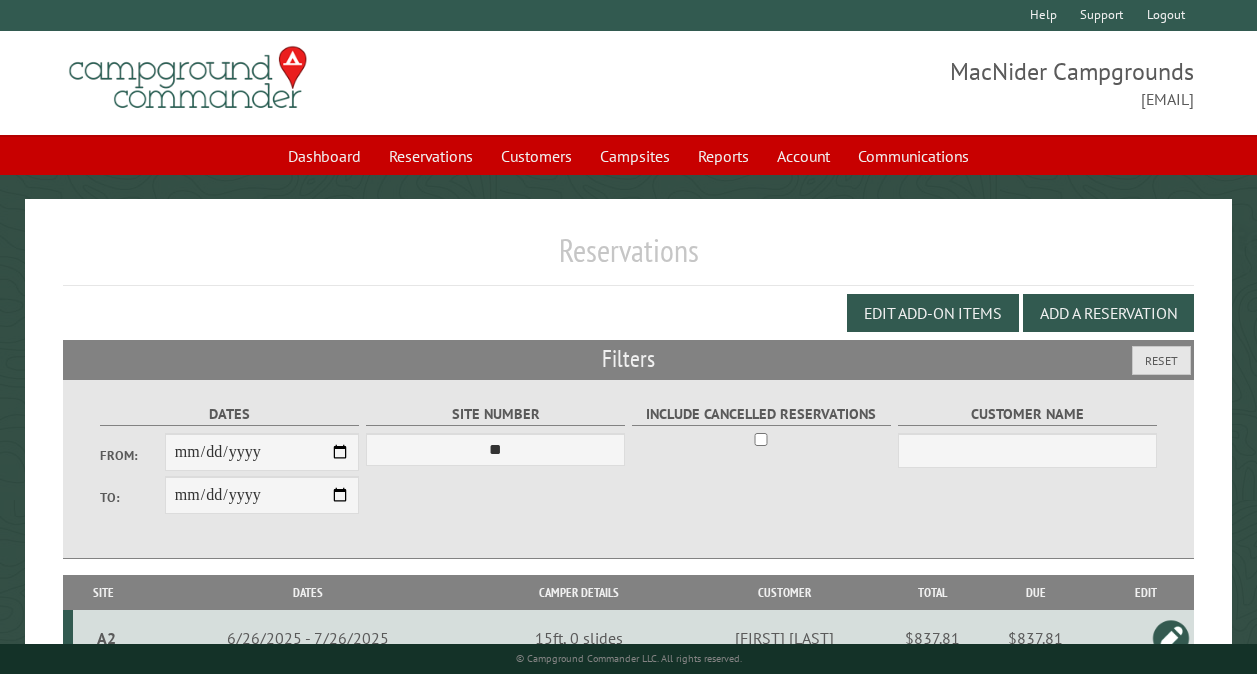 select on "**" 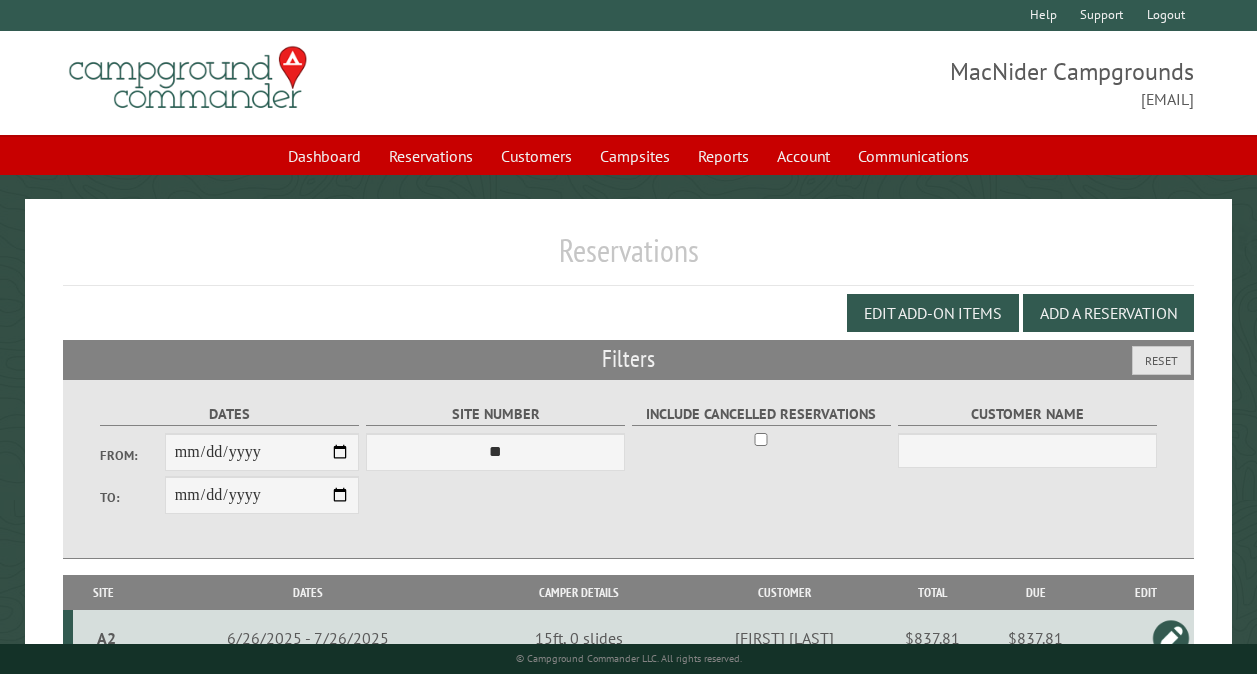 scroll, scrollTop: 112, scrollLeft: 0, axis: vertical 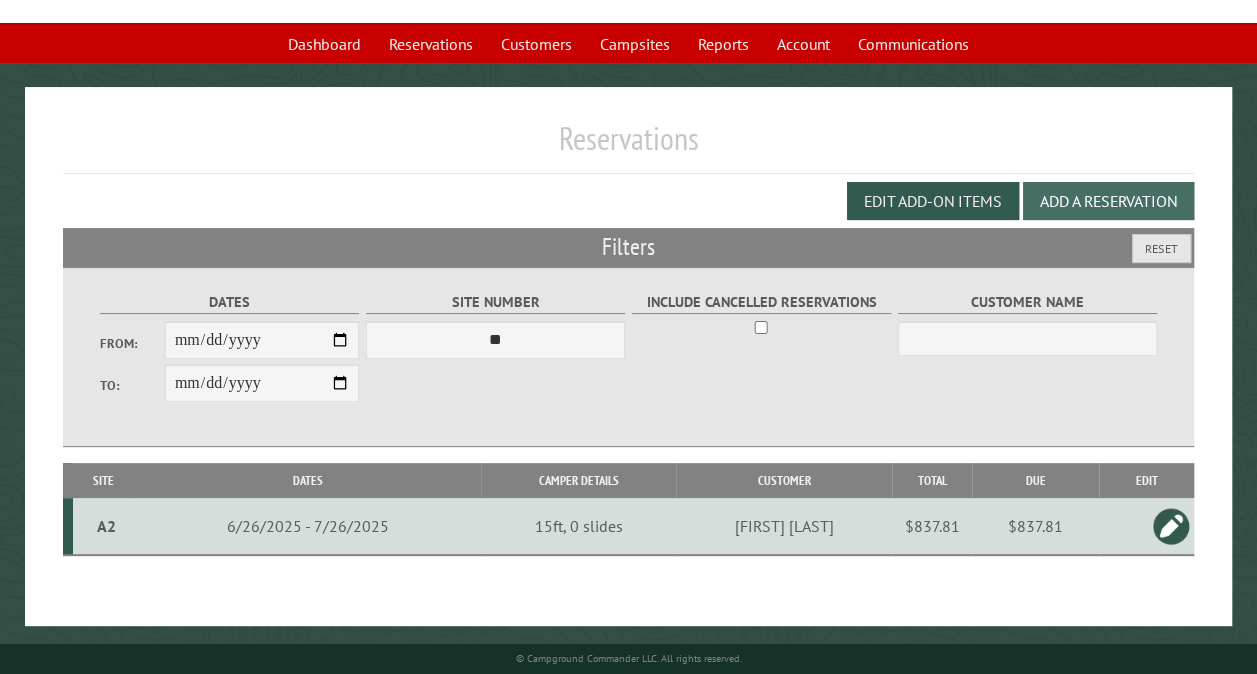 click on "Add a Reservation" at bounding box center (1108, 201) 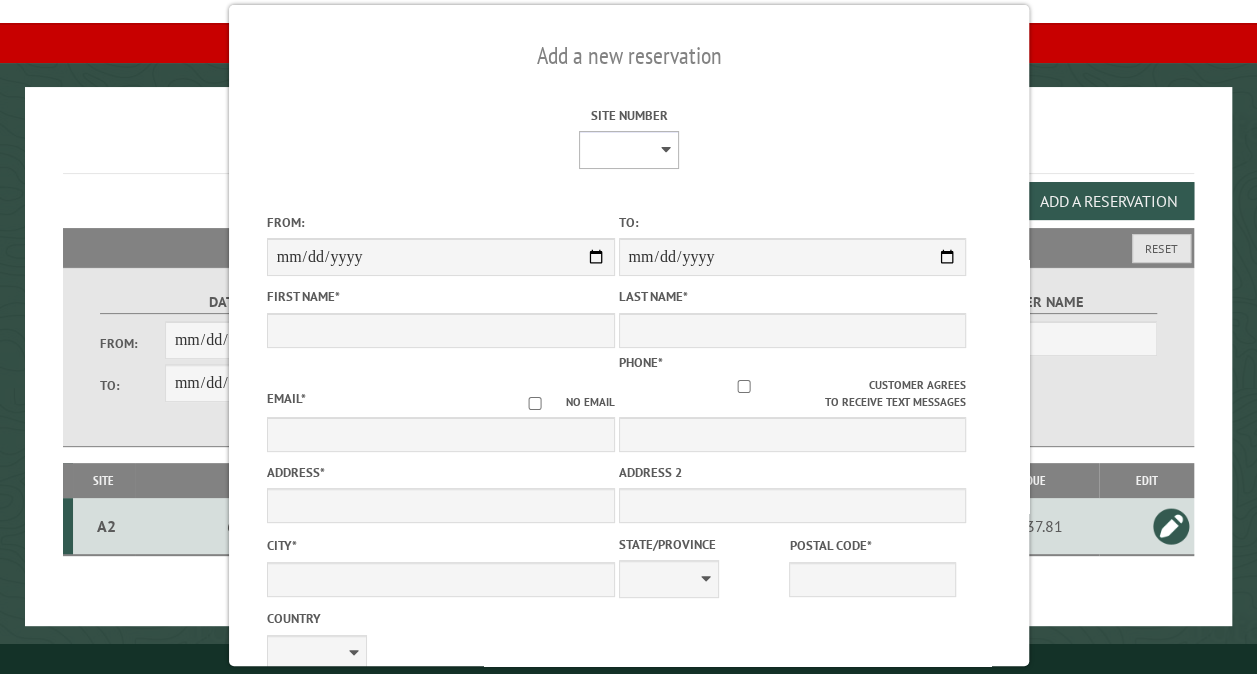 click on "** ** ** ** ** ** ** ** ** *** *** *** *** ** ** ** ** ** ** ** ** ** *** *** ** ** ** ** ** ** ********* ** ** ** ** ** ** ** ** ** *** *** *** *** *** *** ** ** ** ** ** ** ** ** ** *** *** *** *** *** *** ** ** ** ** ** ** ** ** ** ** ** ** ** ** ** ** ** ** ** ** ** ** ** ** *** *** *** *** *** ***" at bounding box center [628, 150] 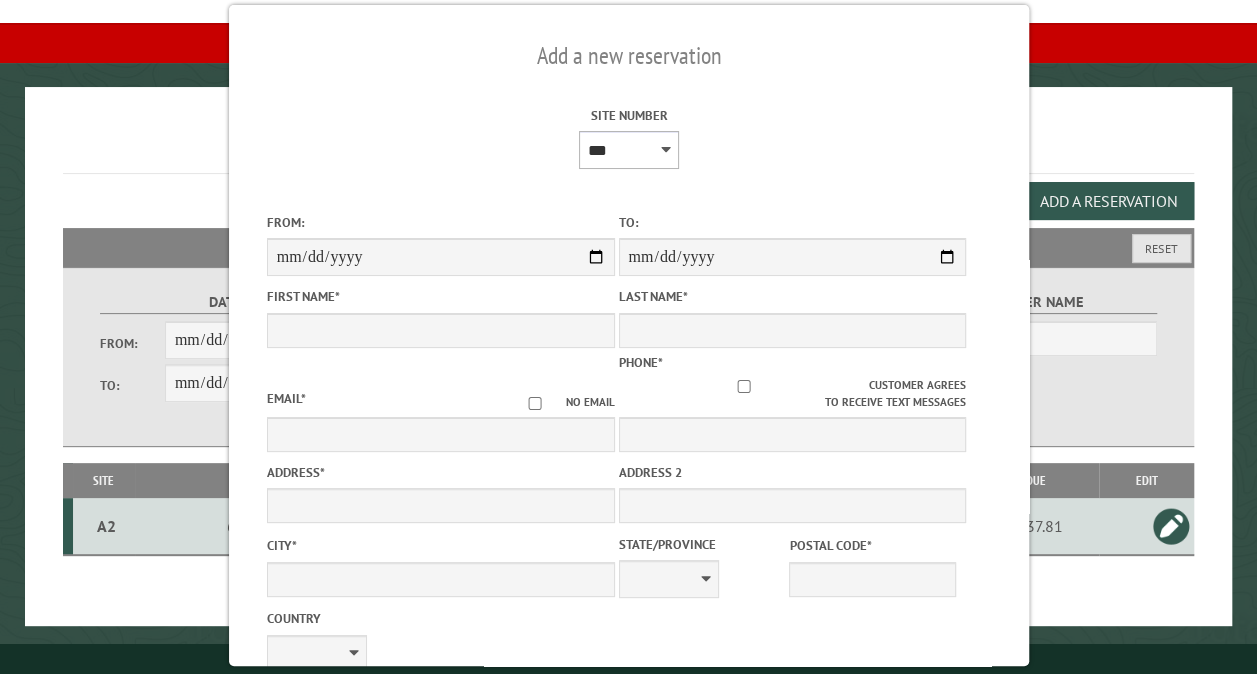 click on "** ** ** ** ** ** ** ** ** *** *** *** *** ** ** ** ** ** ** ** ** ** *** *** ** ** ** ** ** ** ********* ** ** ** ** ** ** ** ** ** *** *** *** *** *** *** ** ** ** ** ** ** ** ** ** *** *** *** *** *** *** ** ** ** ** ** ** ** ** ** ** ** ** ** ** ** ** ** ** ** ** ** ** ** ** *** *** *** *** *** ***" at bounding box center [628, 150] 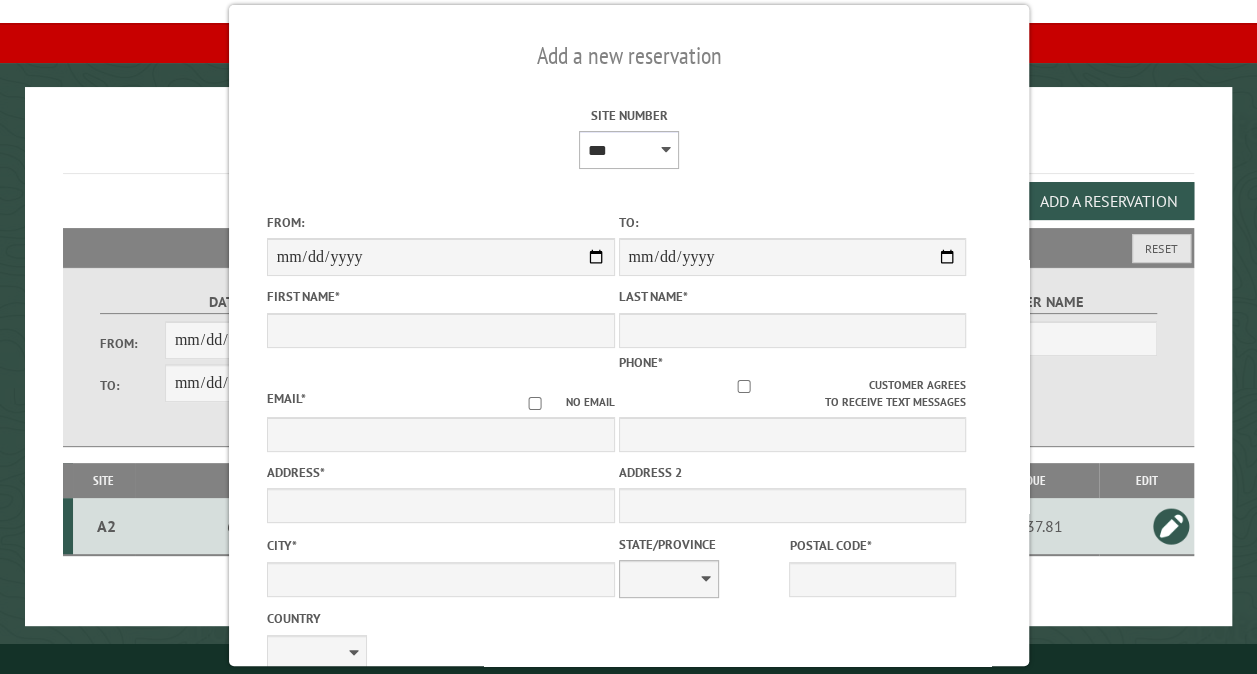 type on "****" 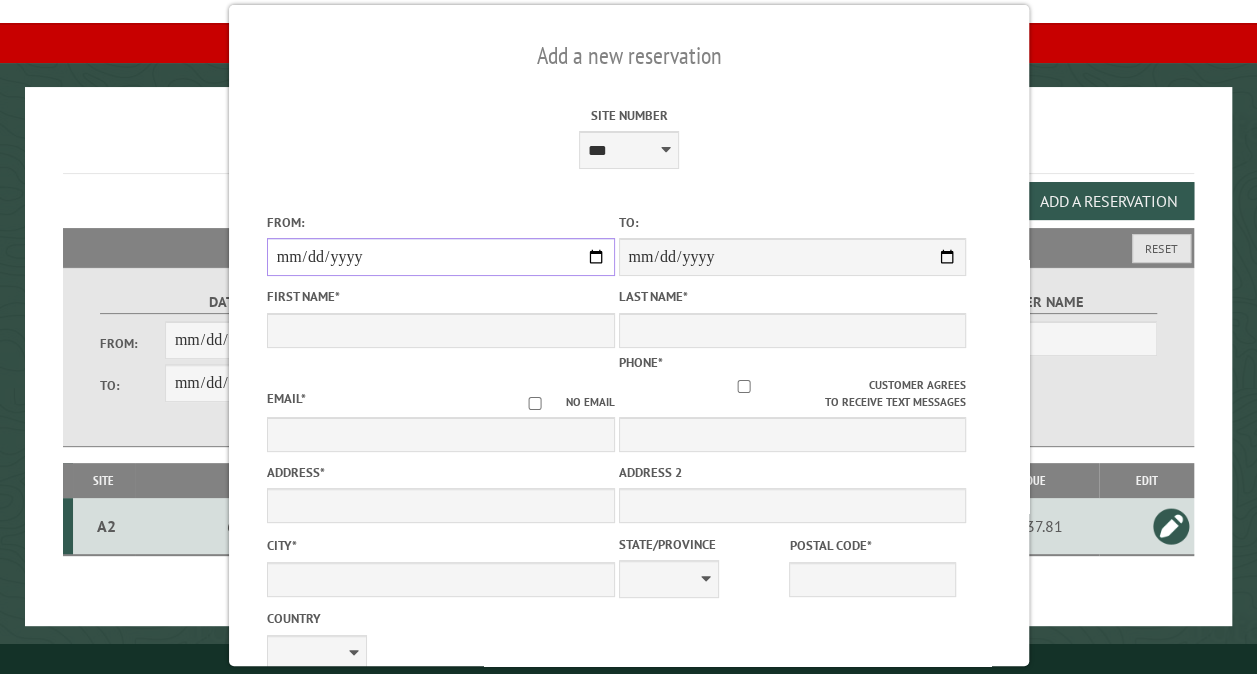 click on "From:" at bounding box center (440, 257) 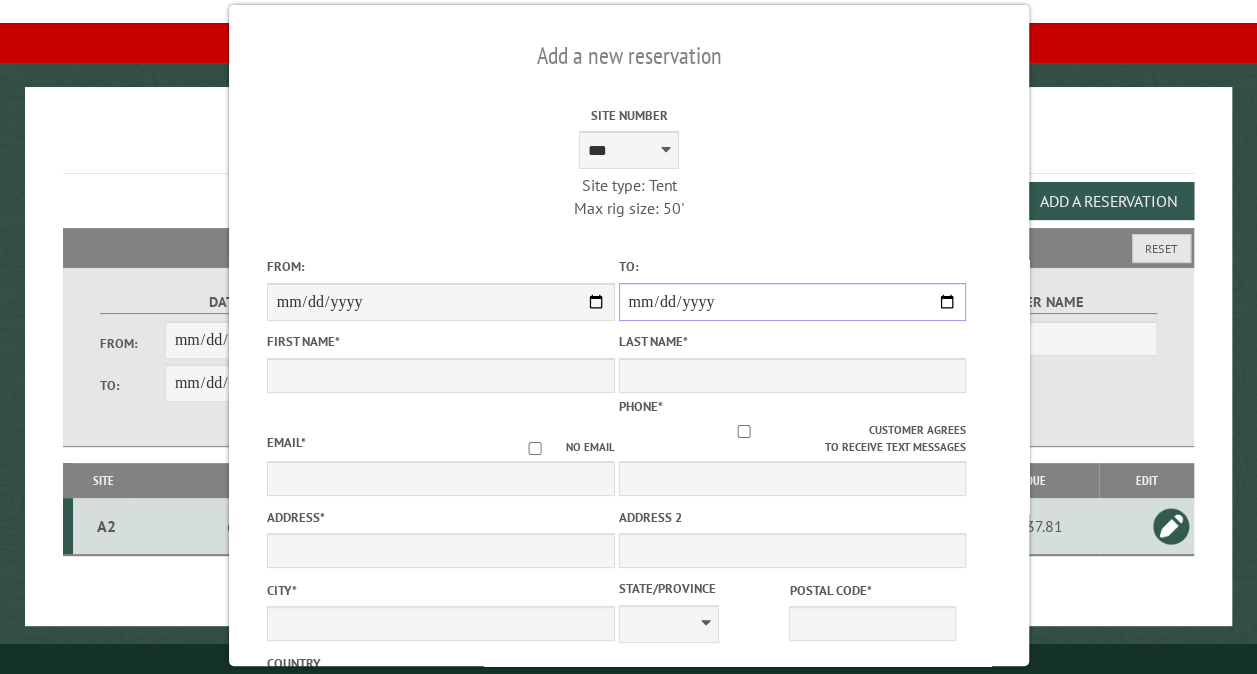 click on "**********" at bounding box center (792, 302) 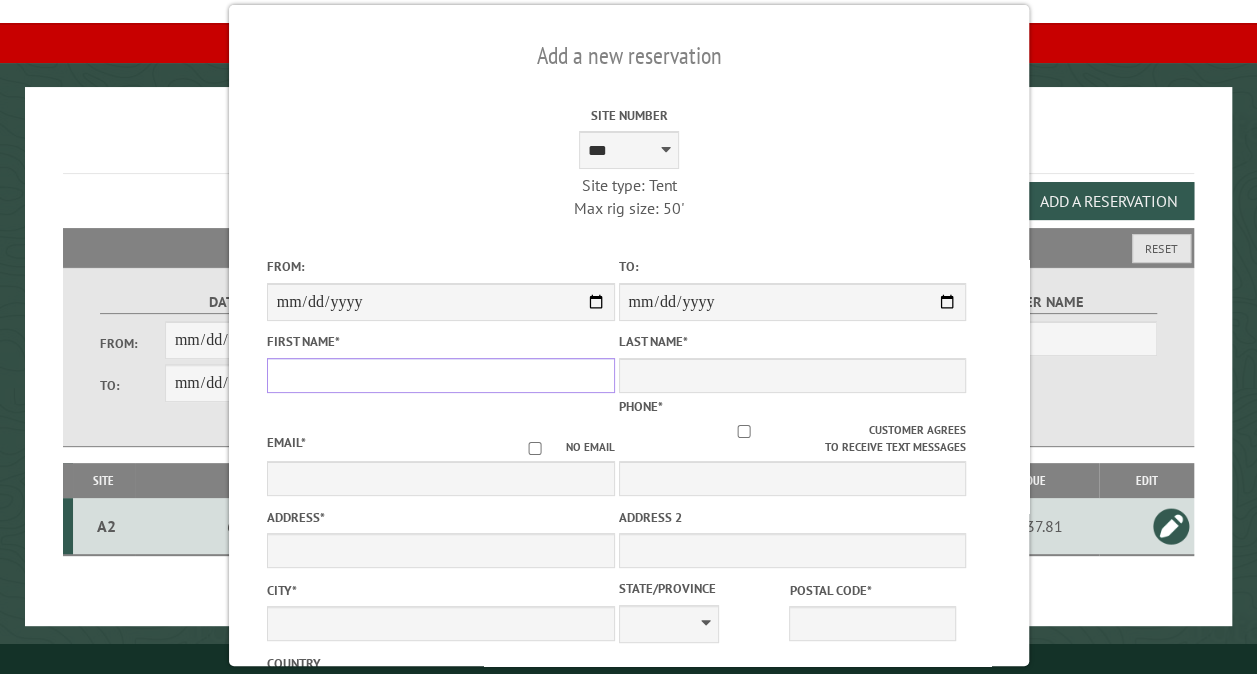 click on "First Name *" at bounding box center [440, 375] 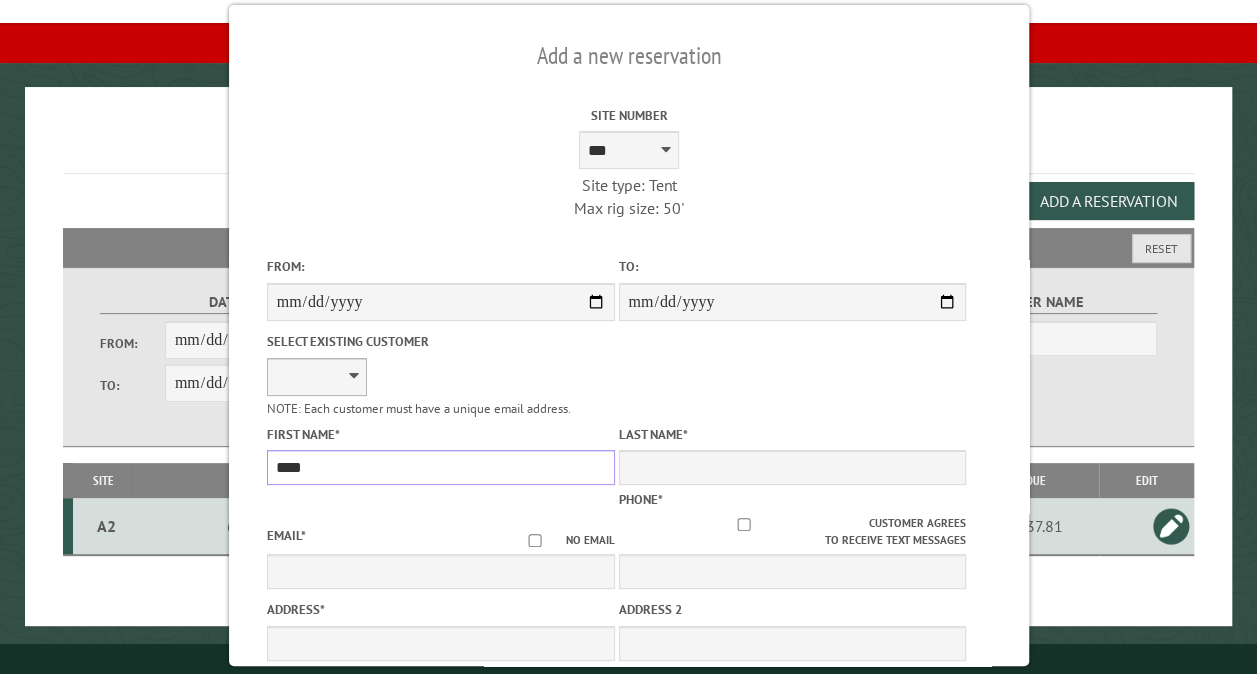 type on "*******" 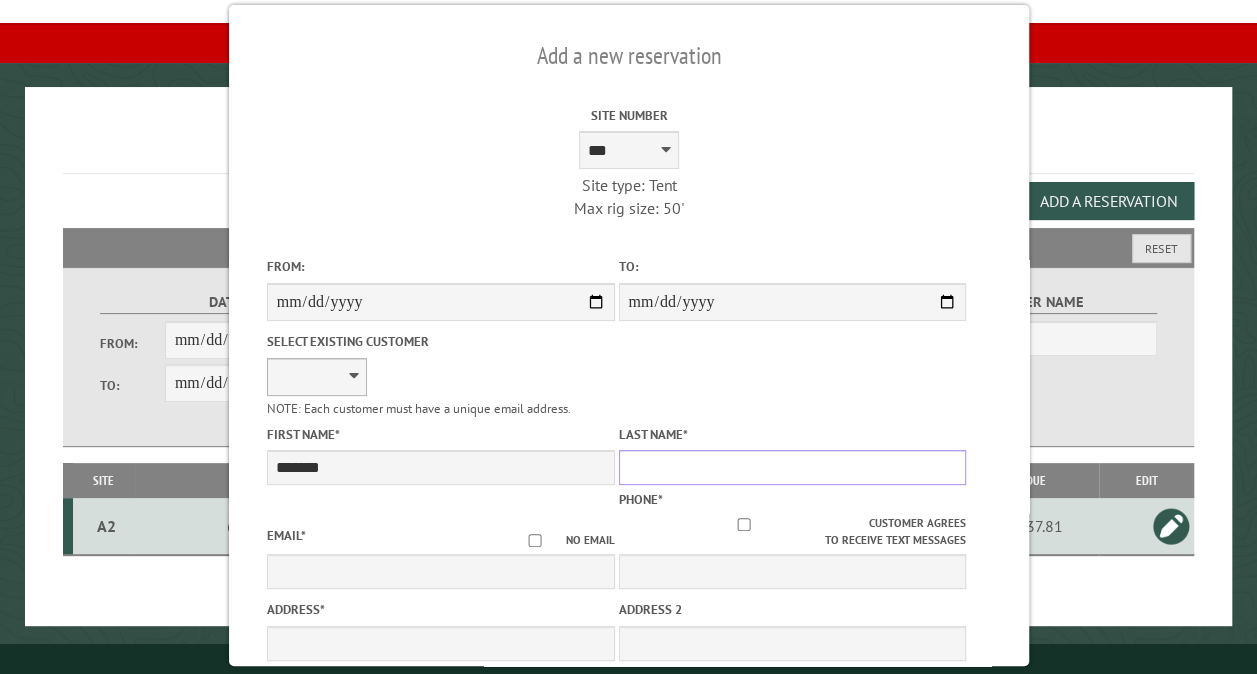 type on "******" 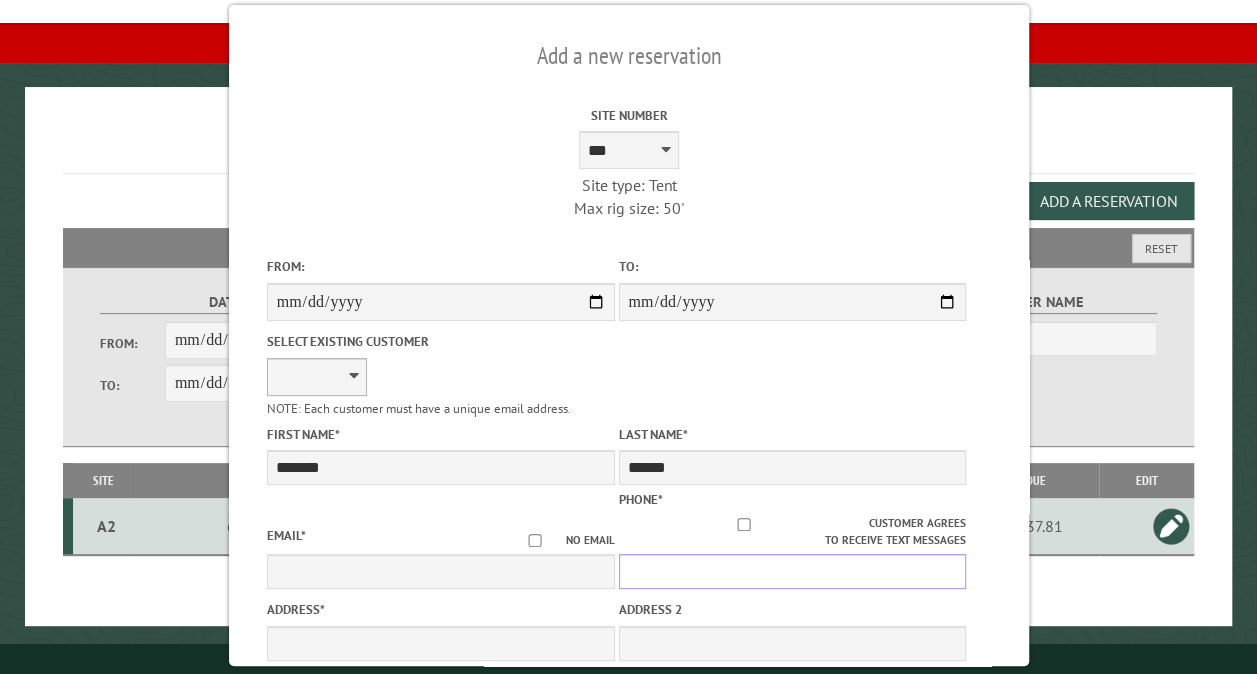 type on "**********" 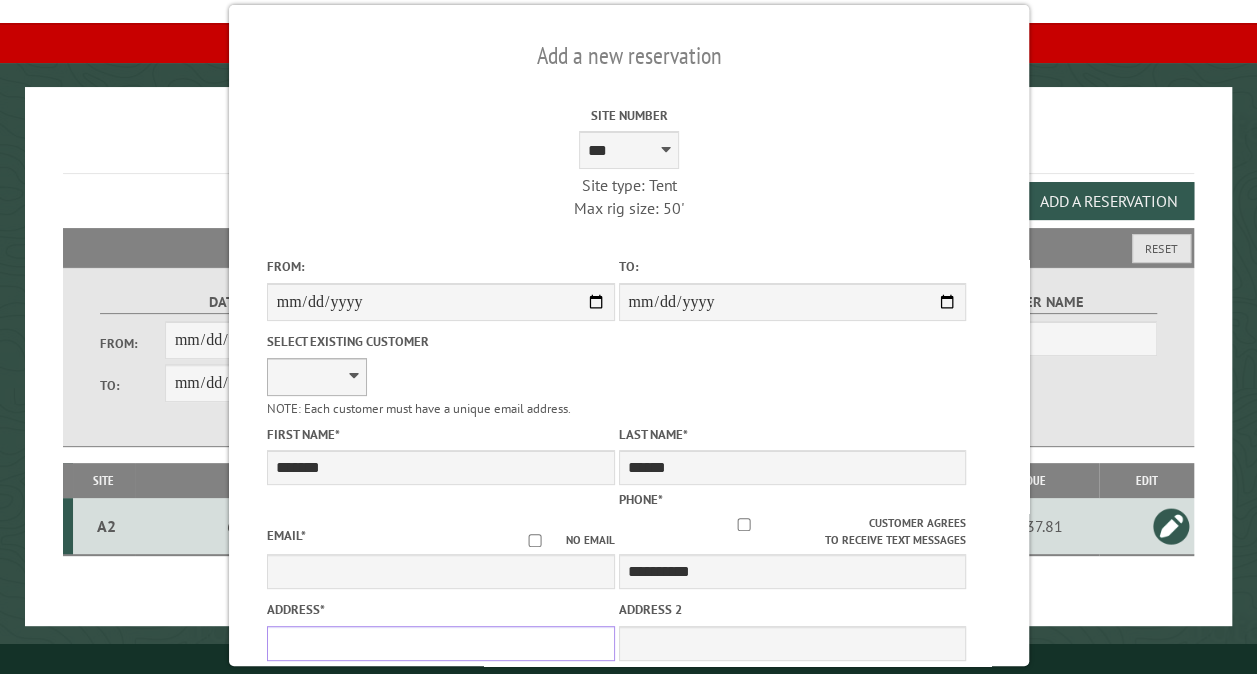 type on "**********" 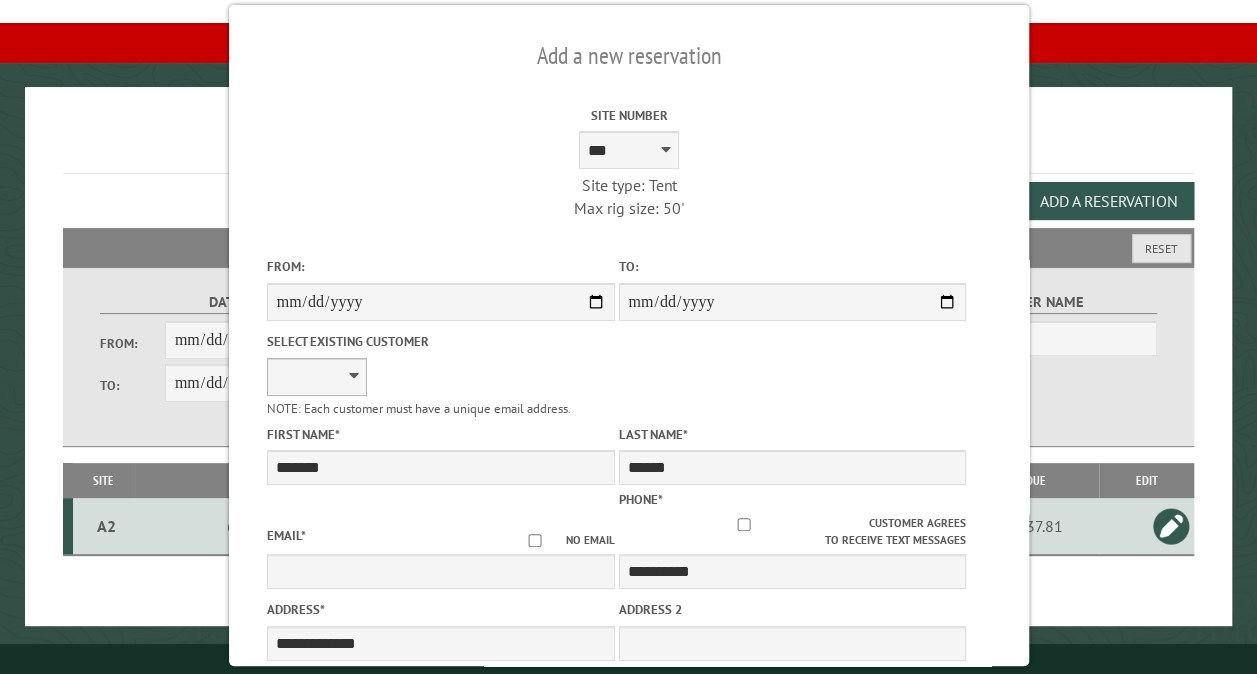 select on "**" 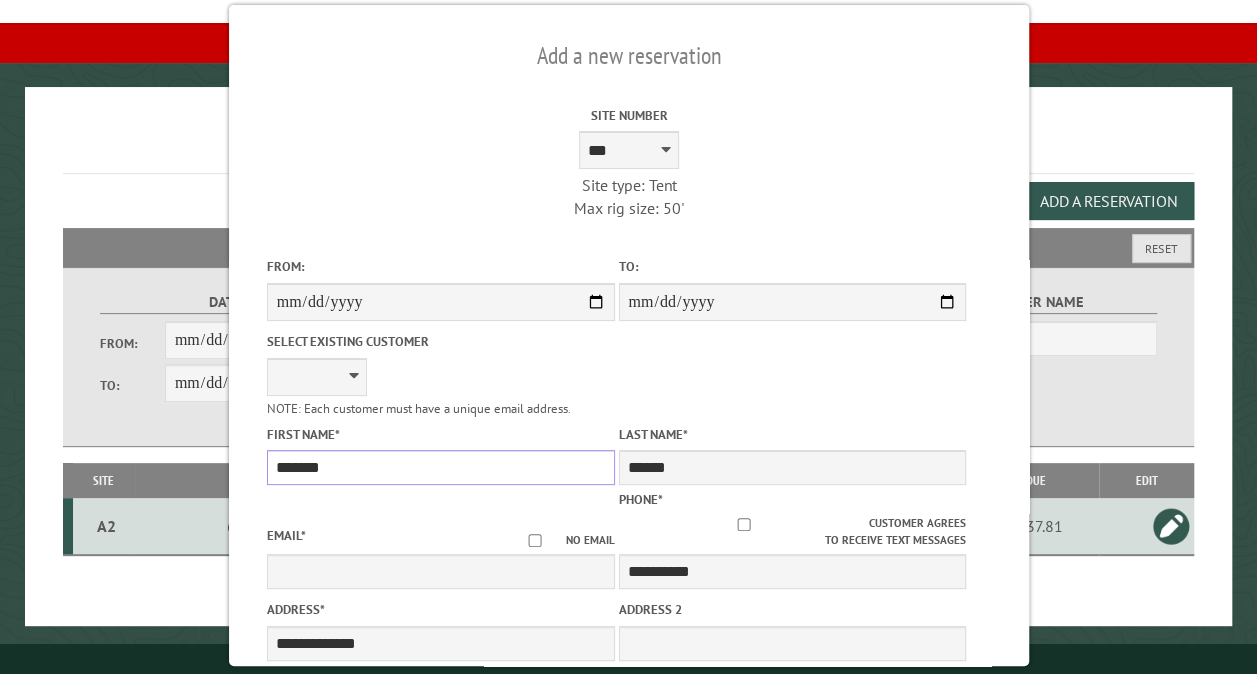 scroll, scrollTop: 578, scrollLeft: 0, axis: vertical 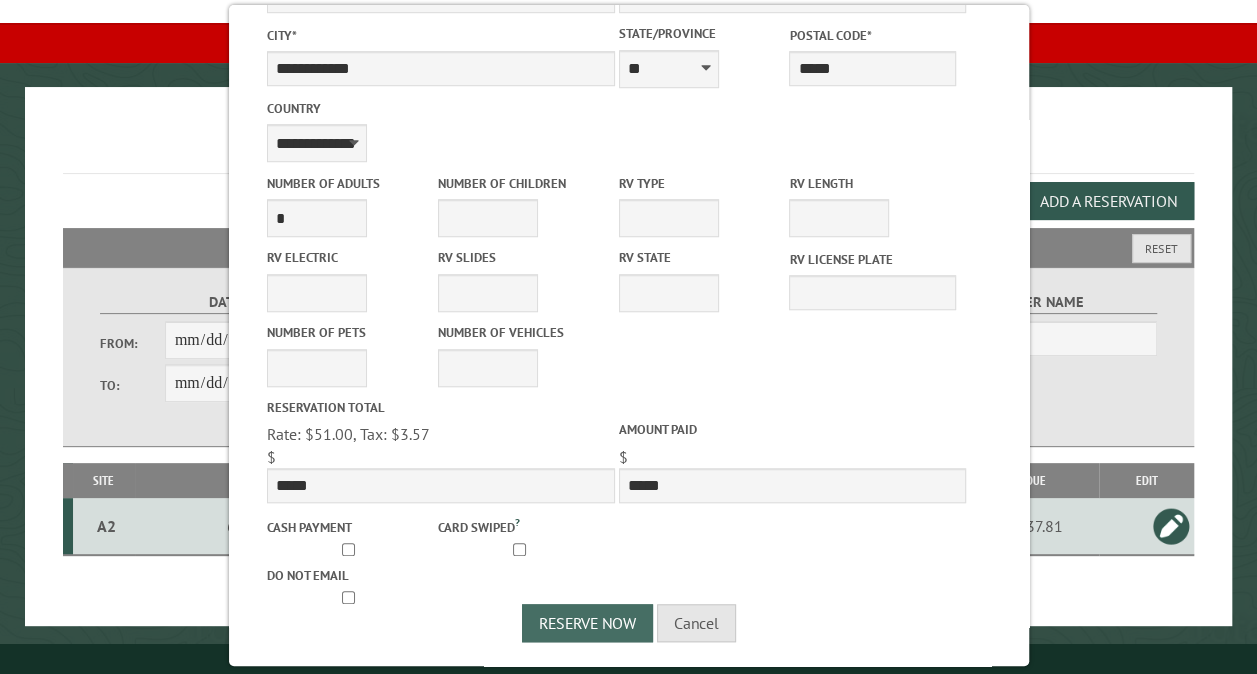 click on "Reserve Now" at bounding box center [587, 623] 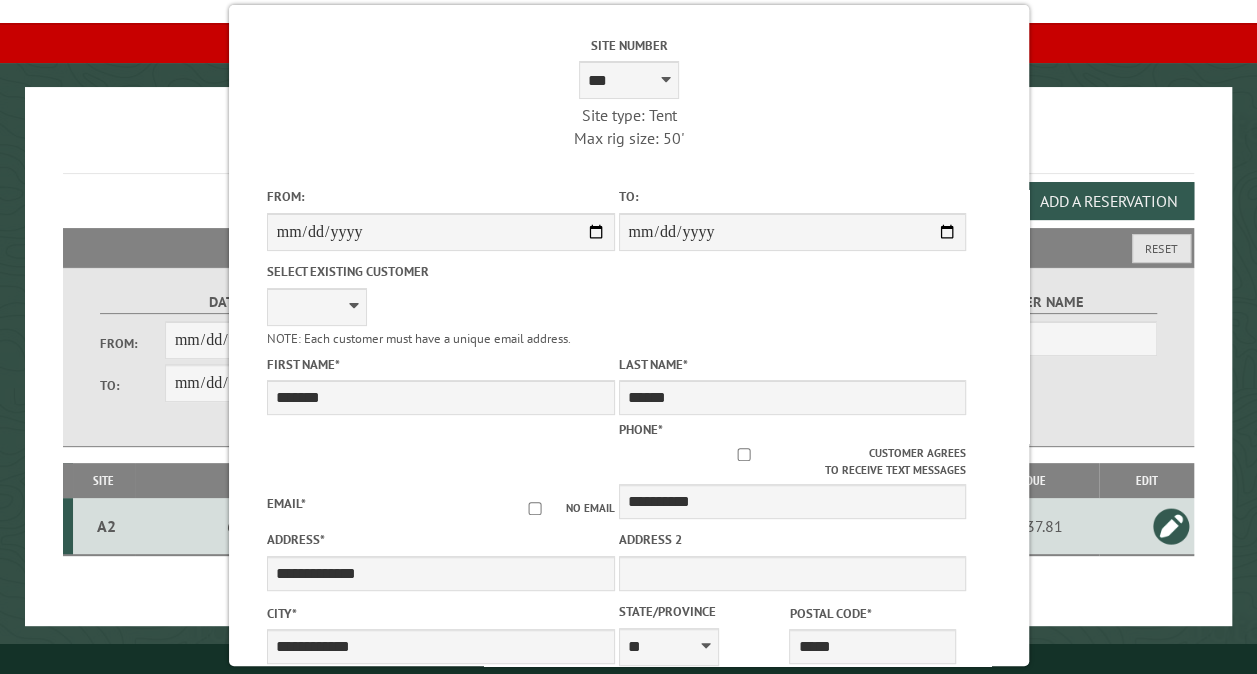 scroll, scrollTop: 612, scrollLeft: 0, axis: vertical 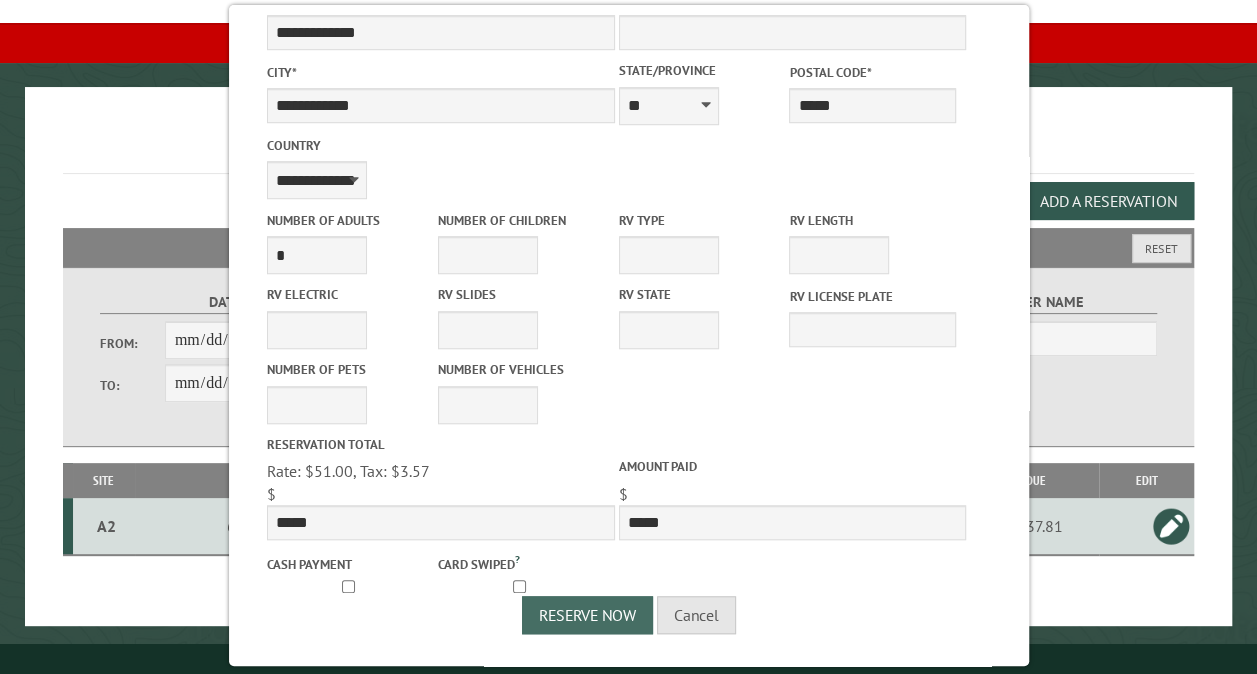 click on "Reserve Now" at bounding box center [587, 615] 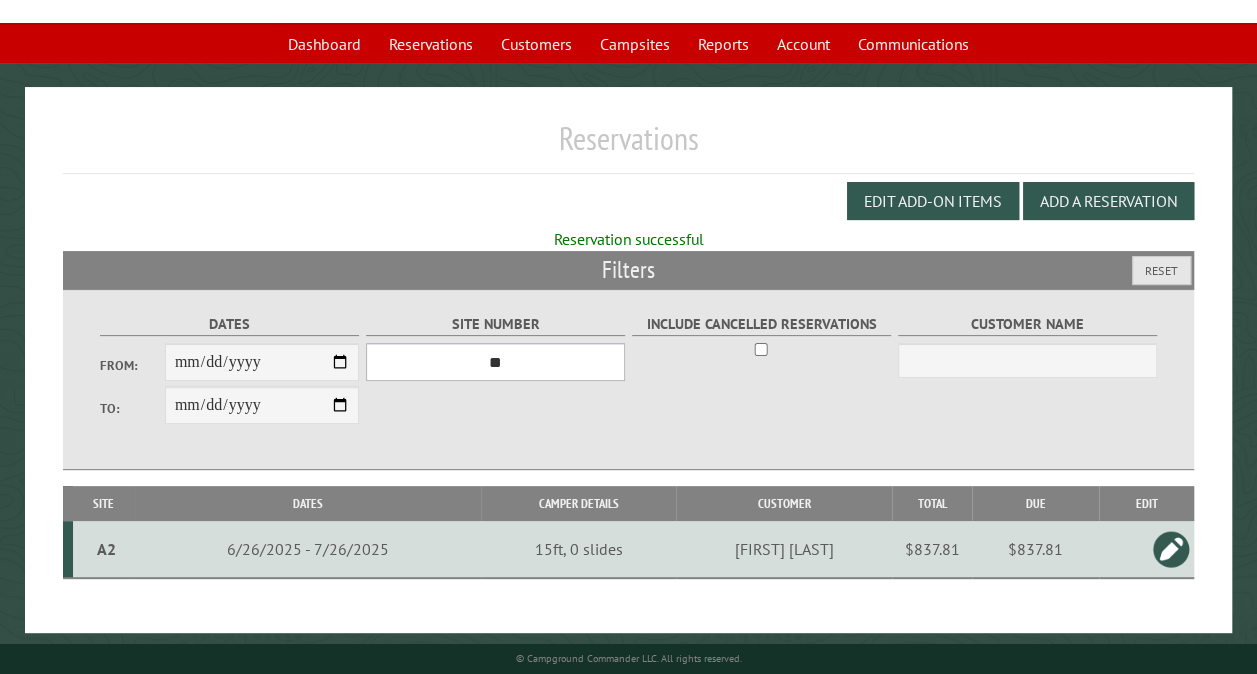 click on "*** ** ** ** ** ** ** ** ** ** *** *** *** *** ** ** ** ** ** ** ** ** ** *** *** ** ** ** ** ** ** ********* ** ** ** ** ** ** ** ** ** *** *** *** *** *** *** ** ** ** ** ** ** ** ** ** *** *** *** *** *** *** ** ** ** ** ** ** ** ** ** ** ** ** ** ** ** ** ** ** ** ** ** ** ** ** *** *** *** *** *** ***" at bounding box center [495, 362] 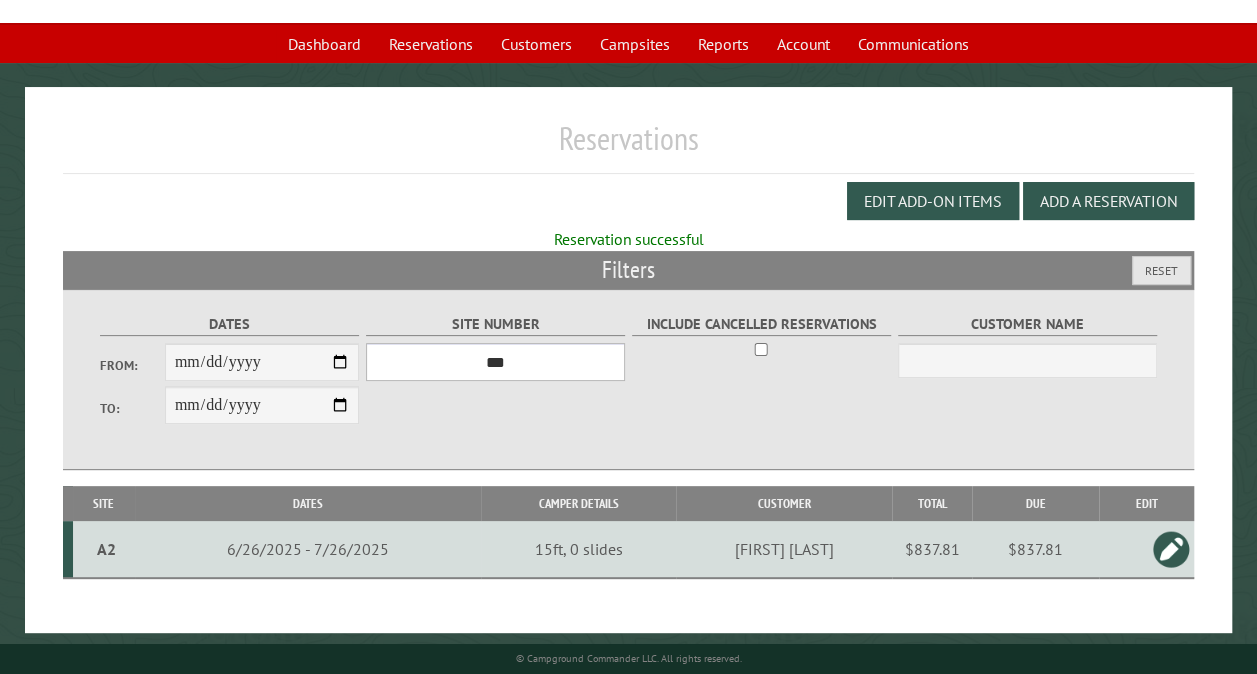 click on "*** ** ** ** ** ** ** ** ** ** *** *** *** *** ** ** ** ** ** ** ** ** ** *** *** ** ** ** ** ** ** ********* ** ** ** ** ** ** ** ** ** *** *** *** *** *** *** ** ** ** ** ** ** ** ** ** *** *** *** *** *** *** ** ** ** ** ** ** ** ** ** ** ** ** ** ** ** ** ** ** ** ** ** ** ** ** *** *** *** *** *** ***" at bounding box center [495, 362] 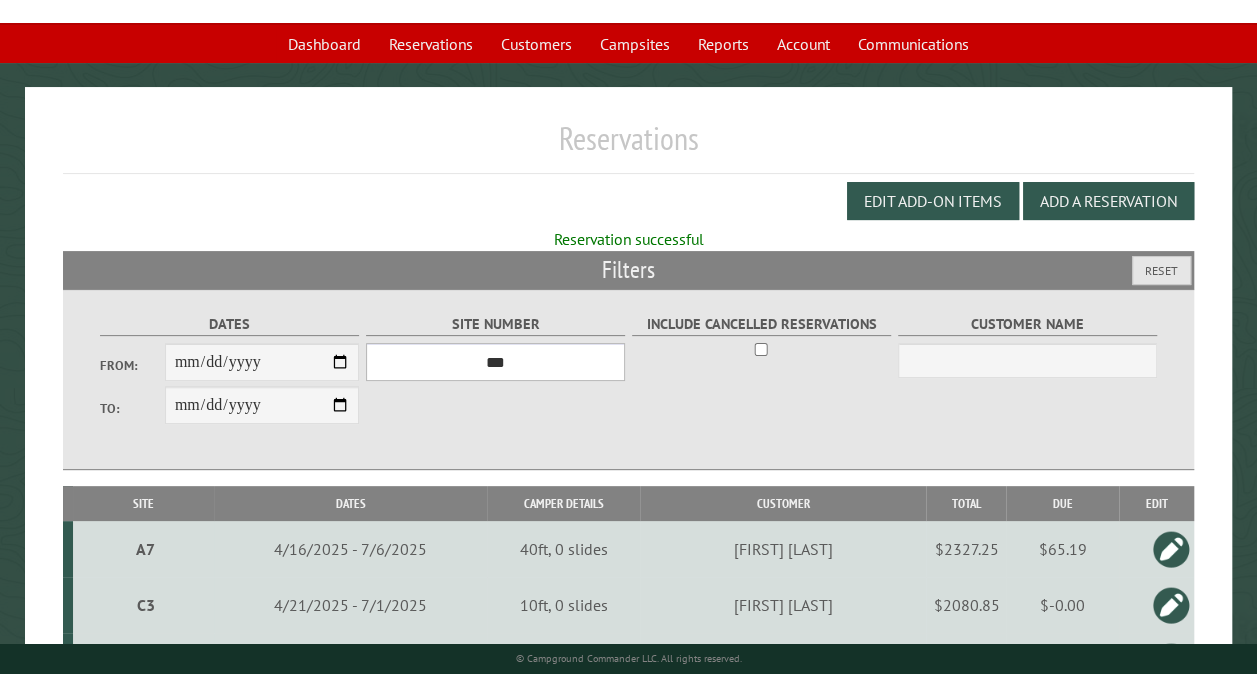 scroll, scrollTop: 701, scrollLeft: 0, axis: vertical 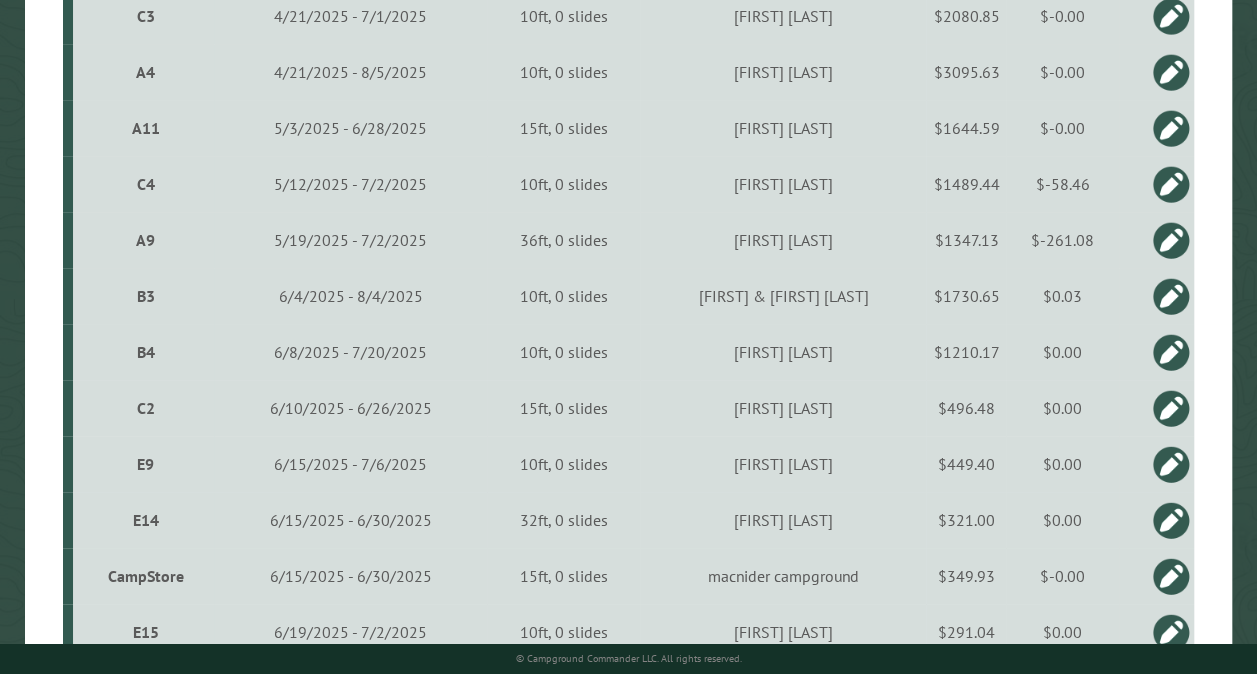 click on "CampStore" at bounding box center (146, 576) 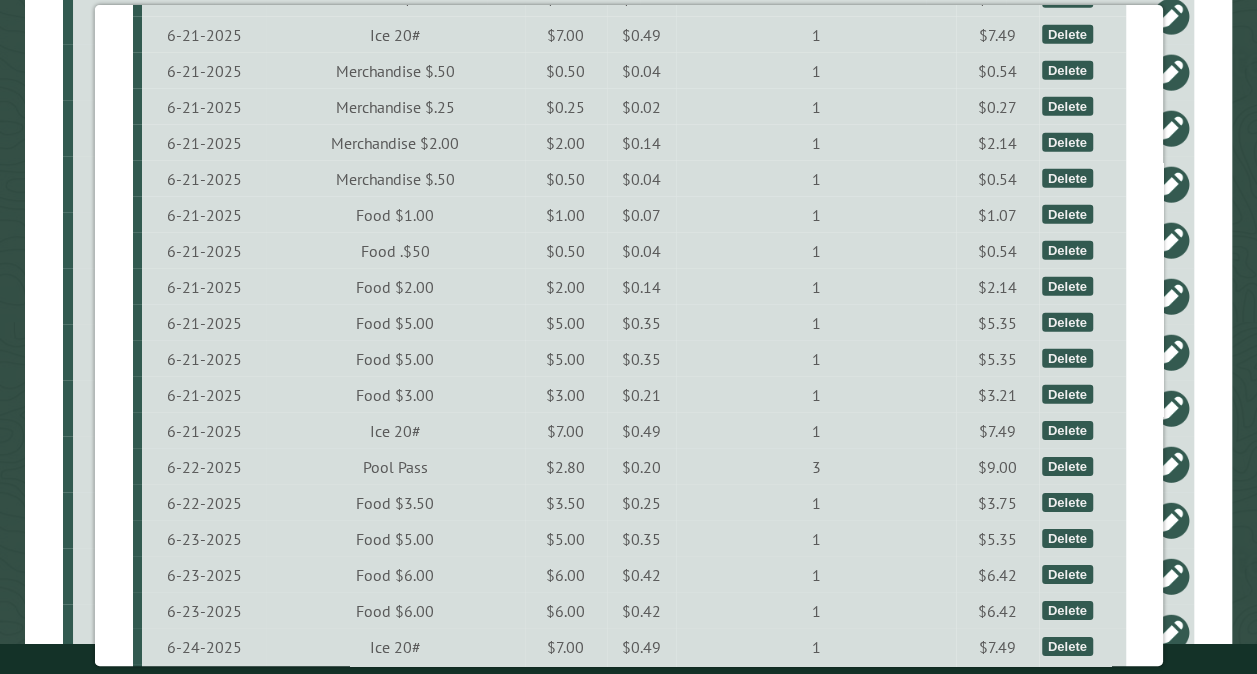 scroll, scrollTop: 3468, scrollLeft: 0, axis: vertical 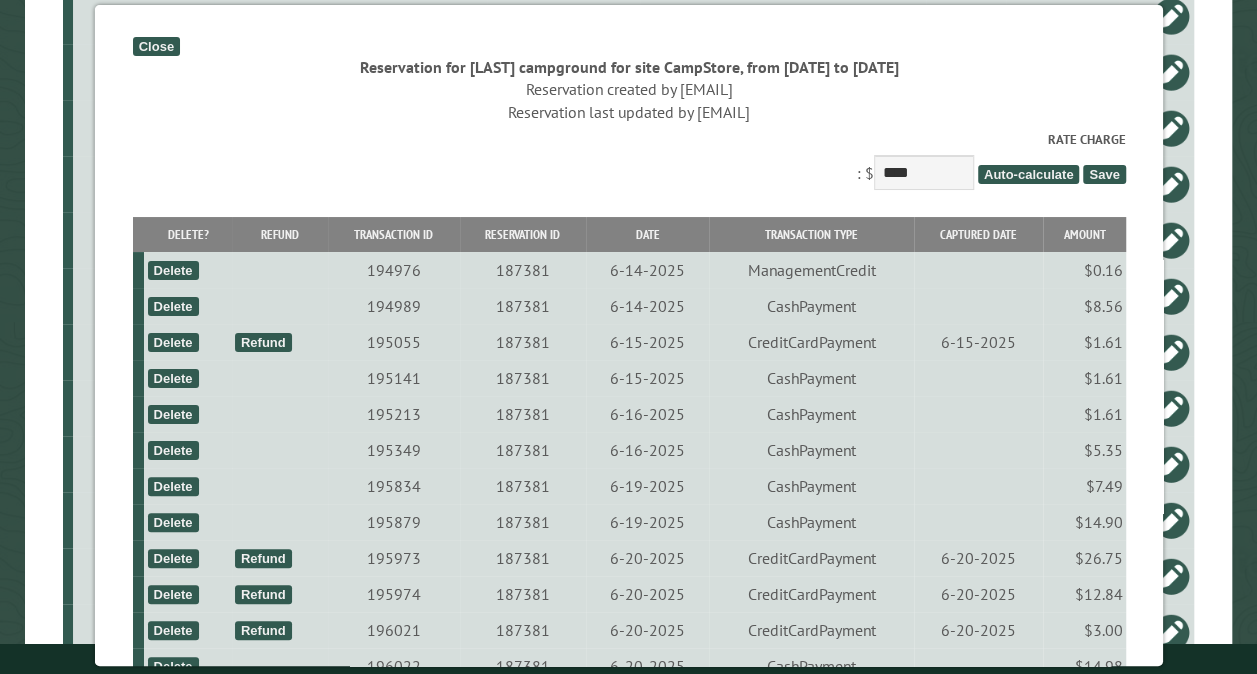 click on "Close" at bounding box center [155, 46] 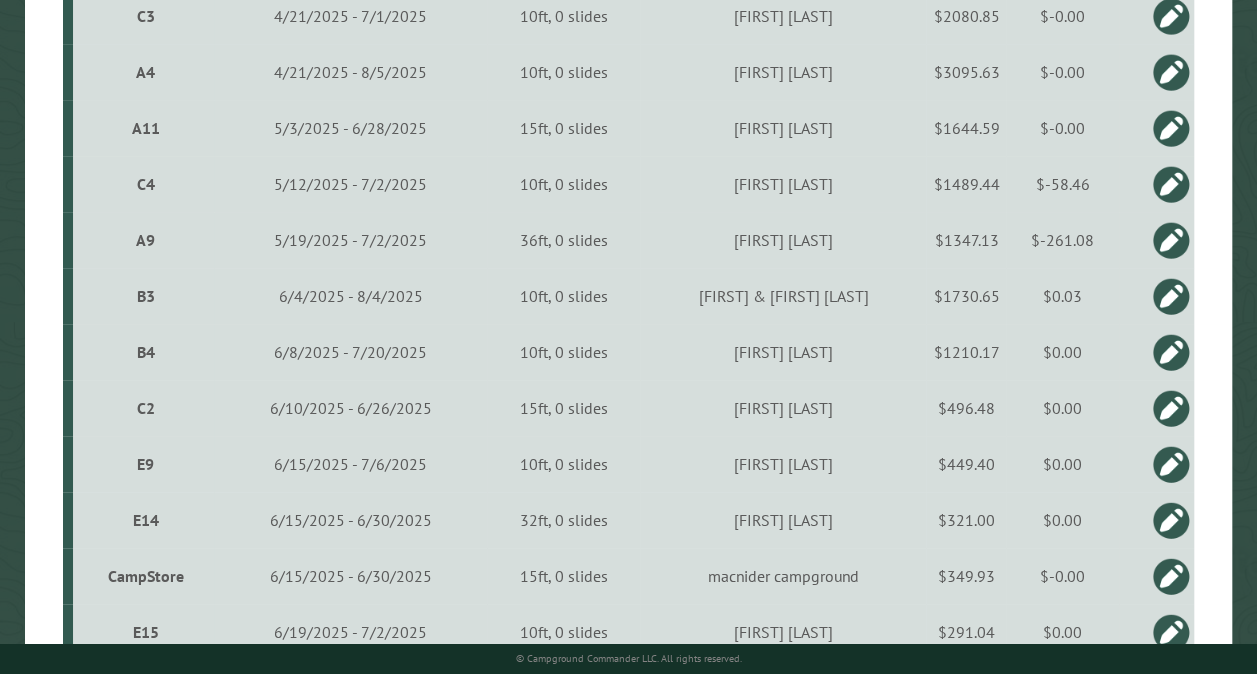 click on "CampStore" at bounding box center (146, 576) 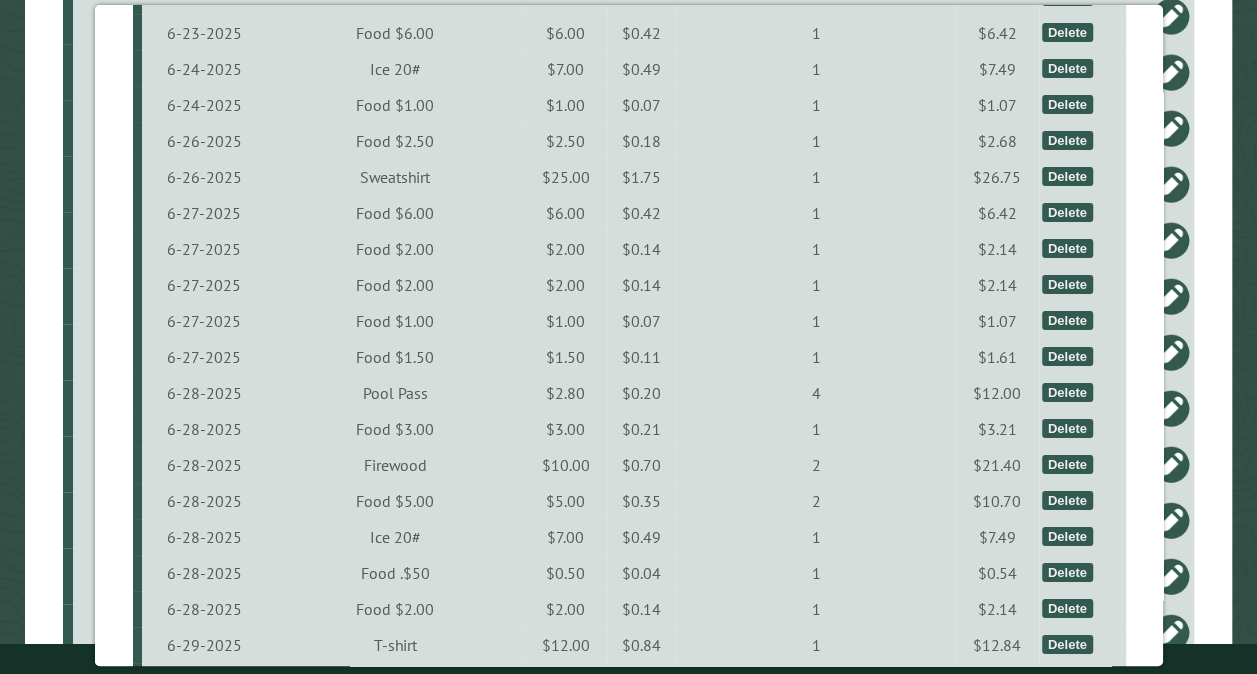 scroll, scrollTop: 3997, scrollLeft: 0, axis: vertical 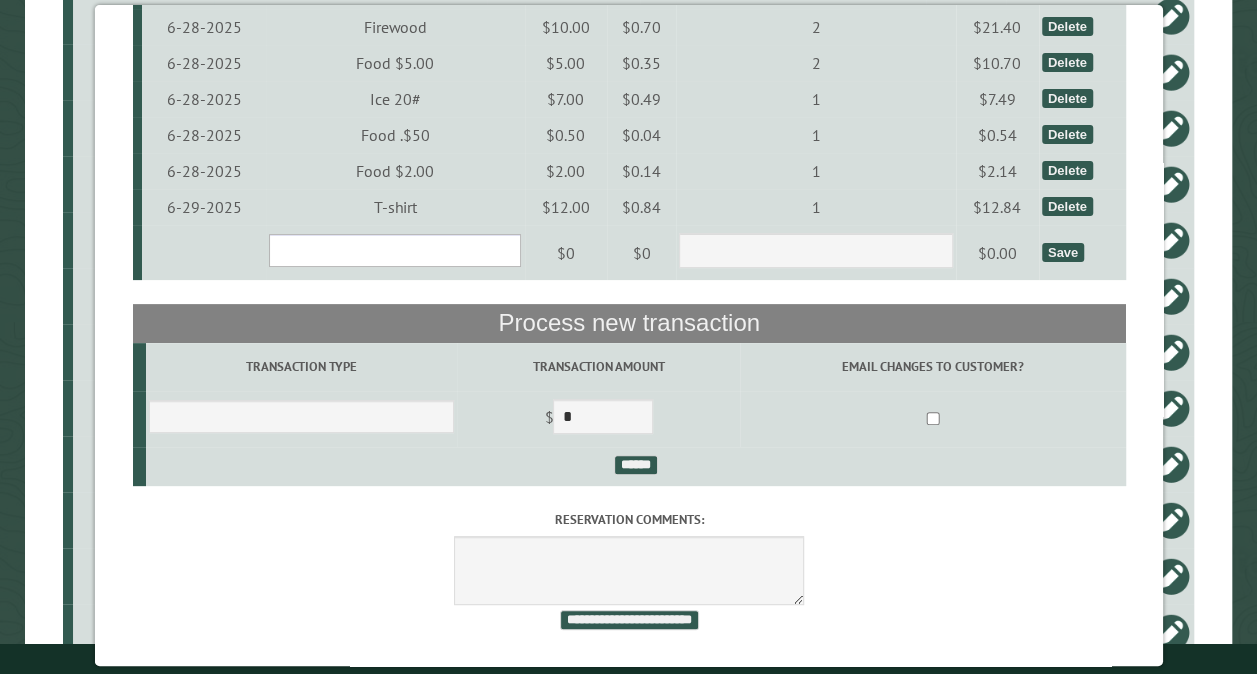 click on "**********" at bounding box center [394, 250] 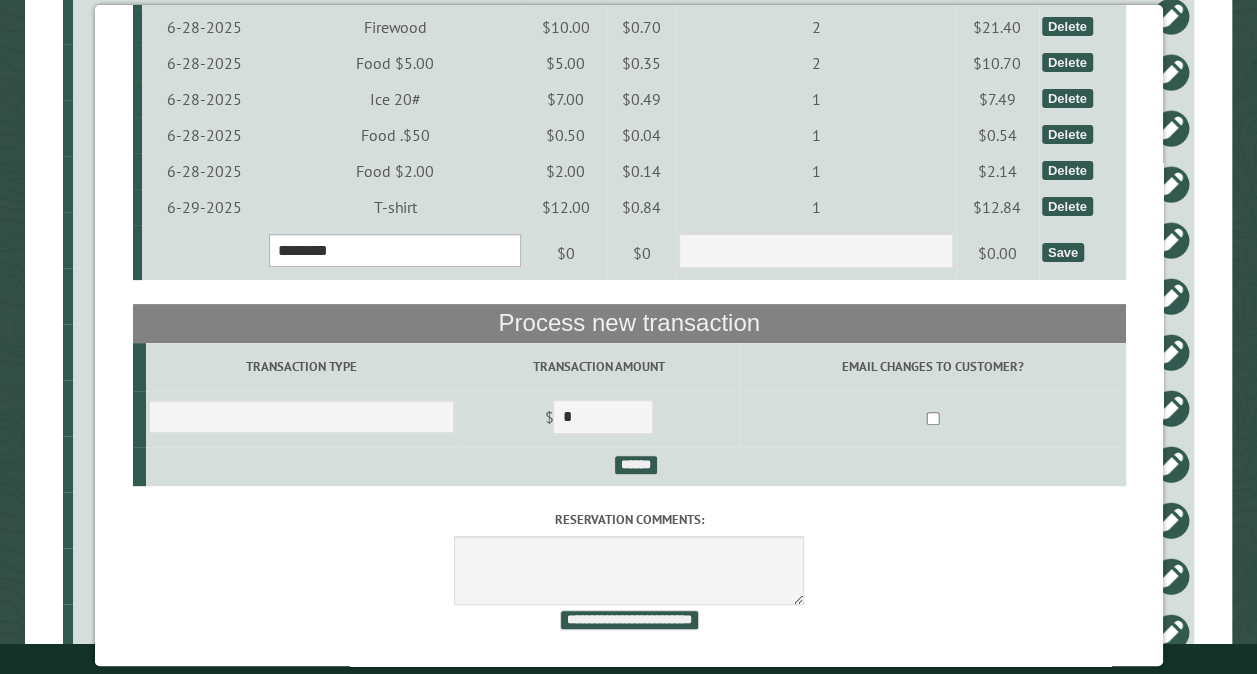 click on "**********" at bounding box center [394, 250] 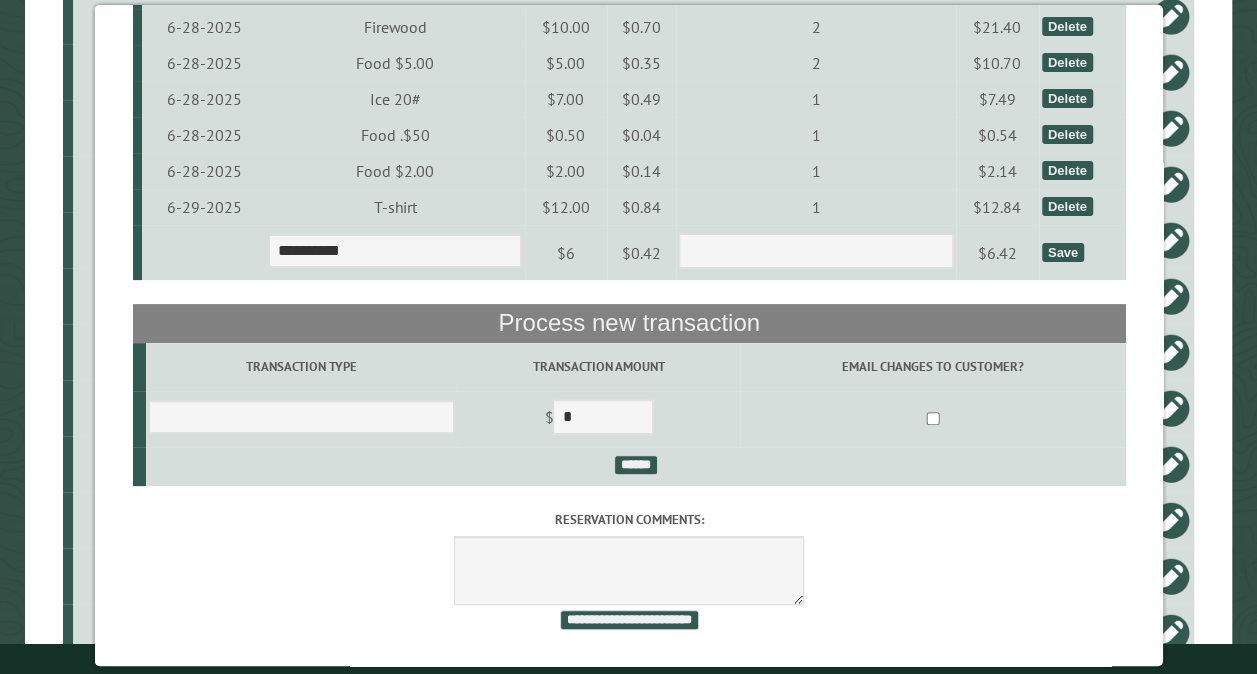 click on "Save" at bounding box center (1062, 252) 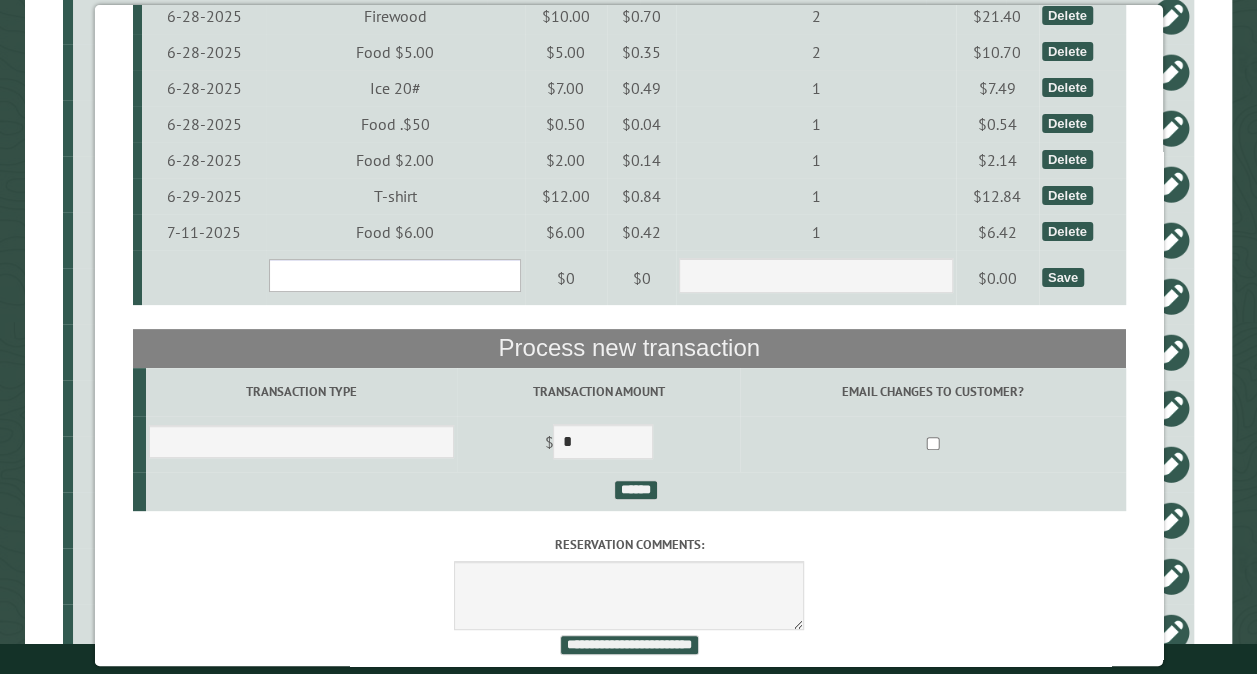 click on "**********" at bounding box center (394, 275) 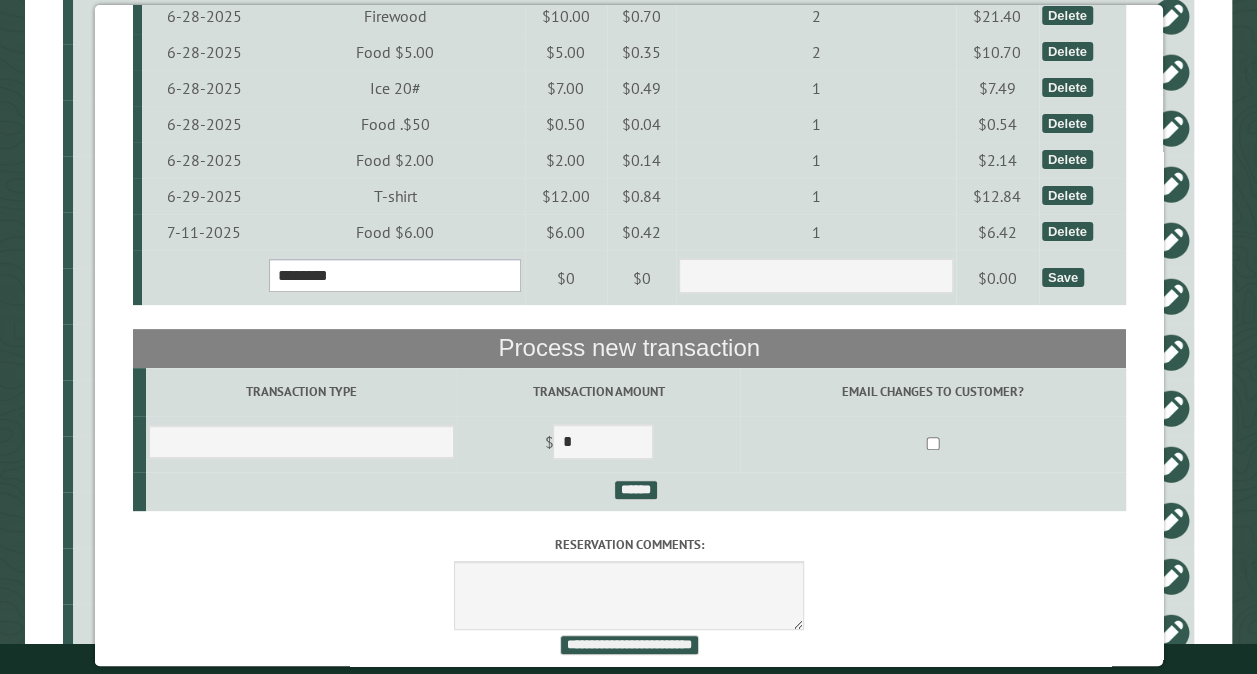 click on "**********" at bounding box center (394, 275) 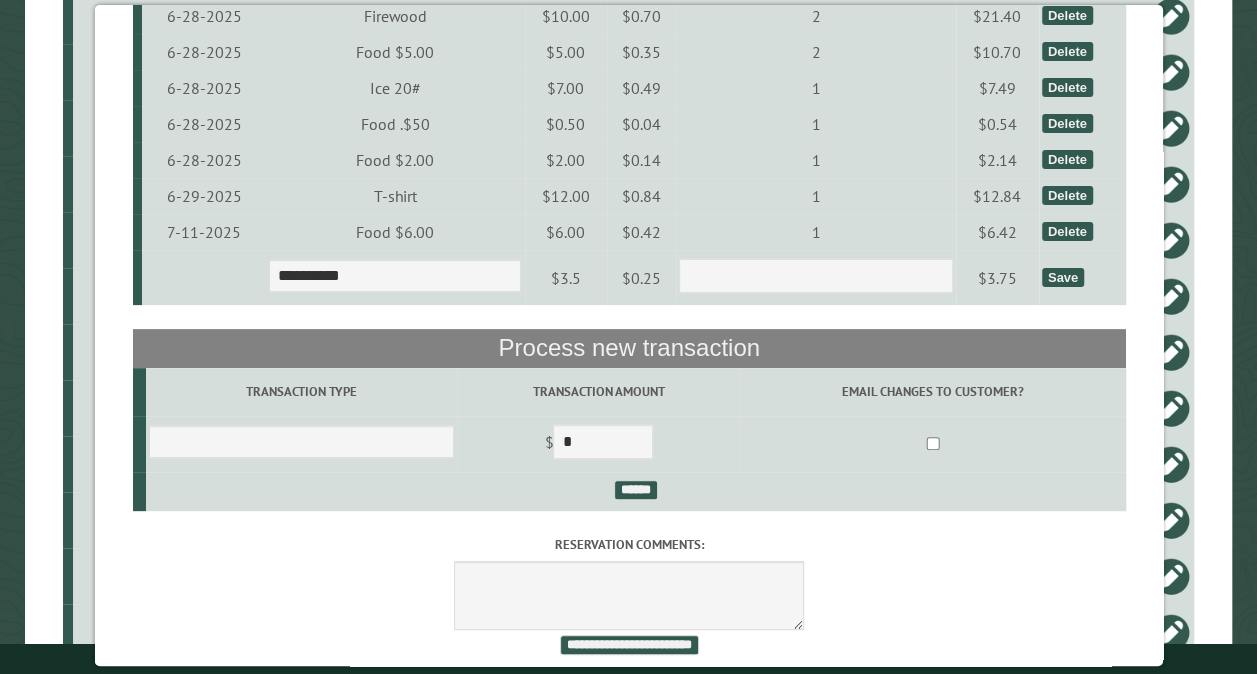 click on "Save" at bounding box center [1062, 277] 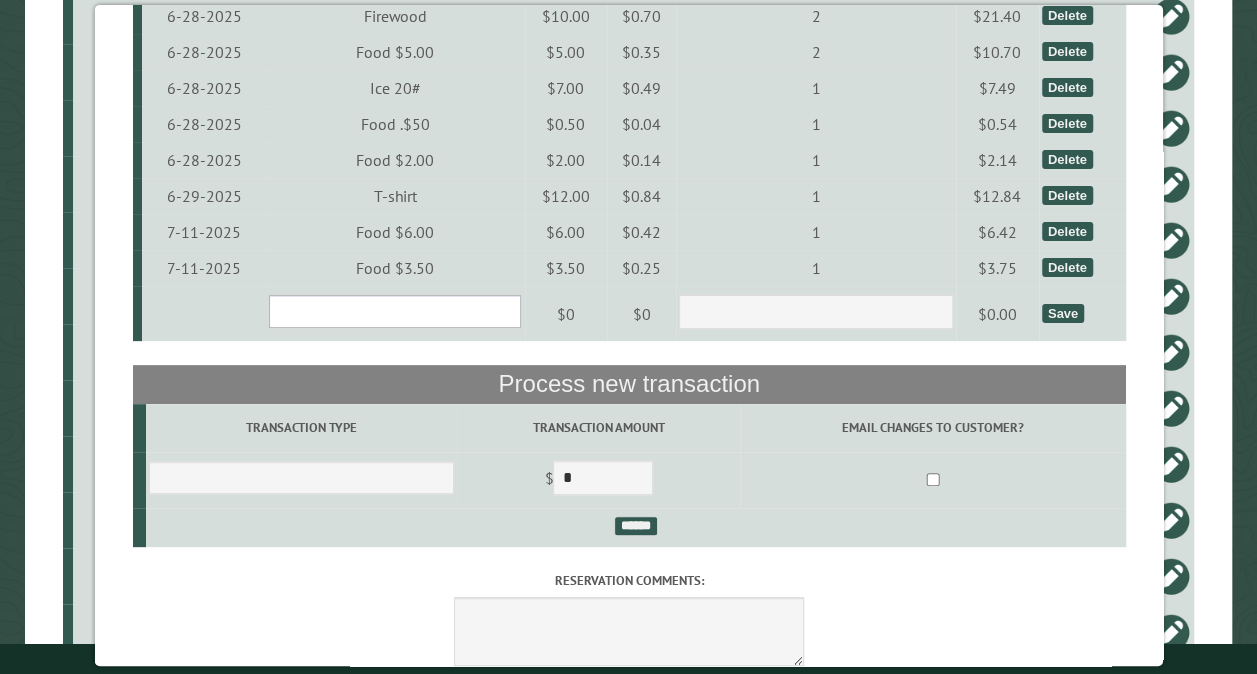 click on "**********" at bounding box center [394, 311] 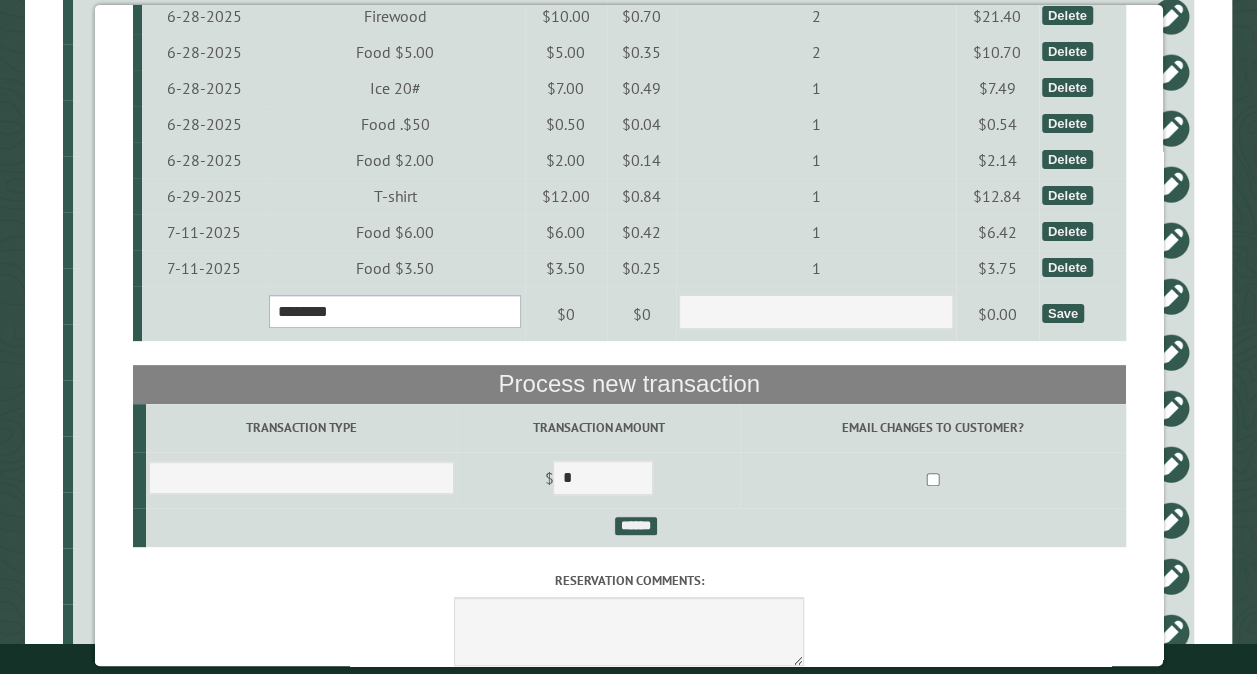 click on "**********" at bounding box center [394, 311] 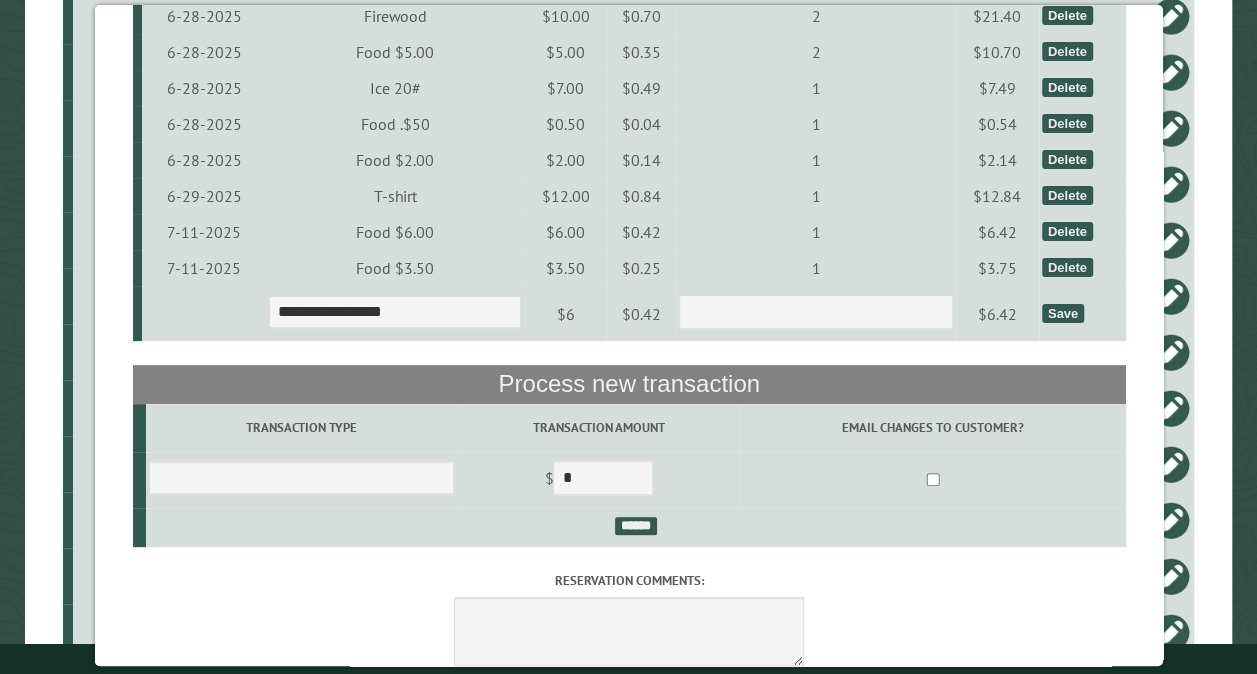 click on "Save" at bounding box center [1062, 313] 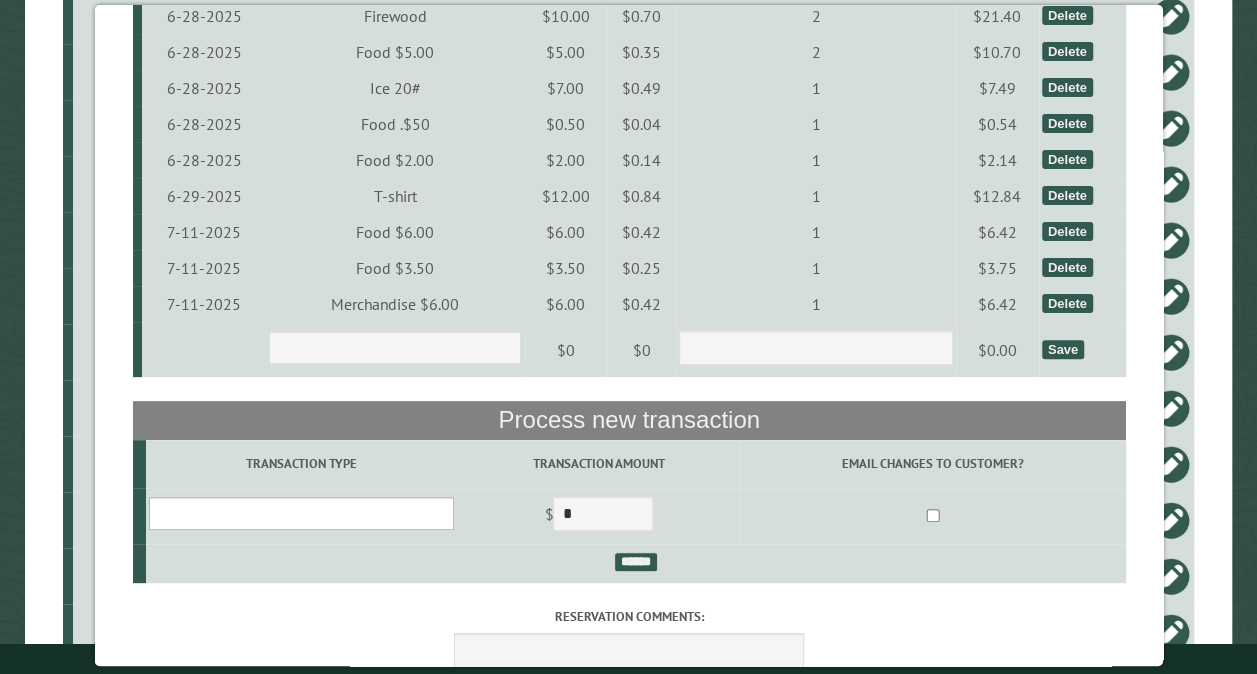 click on "**********" at bounding box center (300, 513) 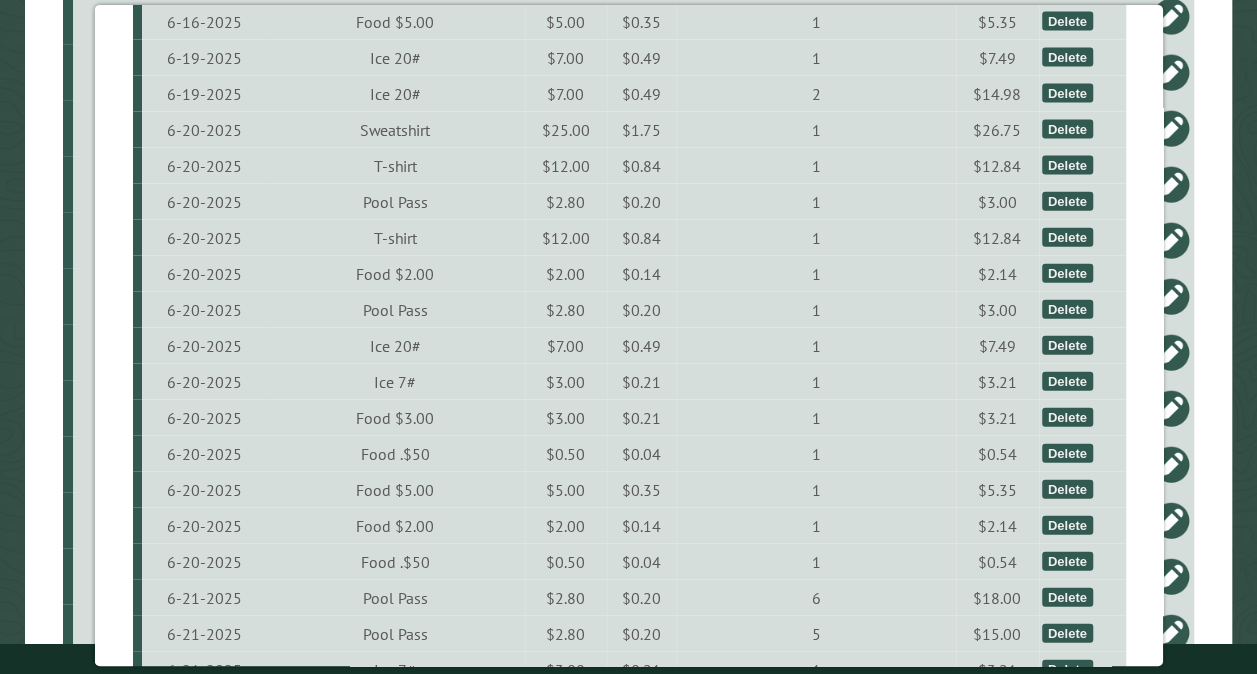 scroll, scrollTop: 1605, scrollLeft: 0, axis: vertical 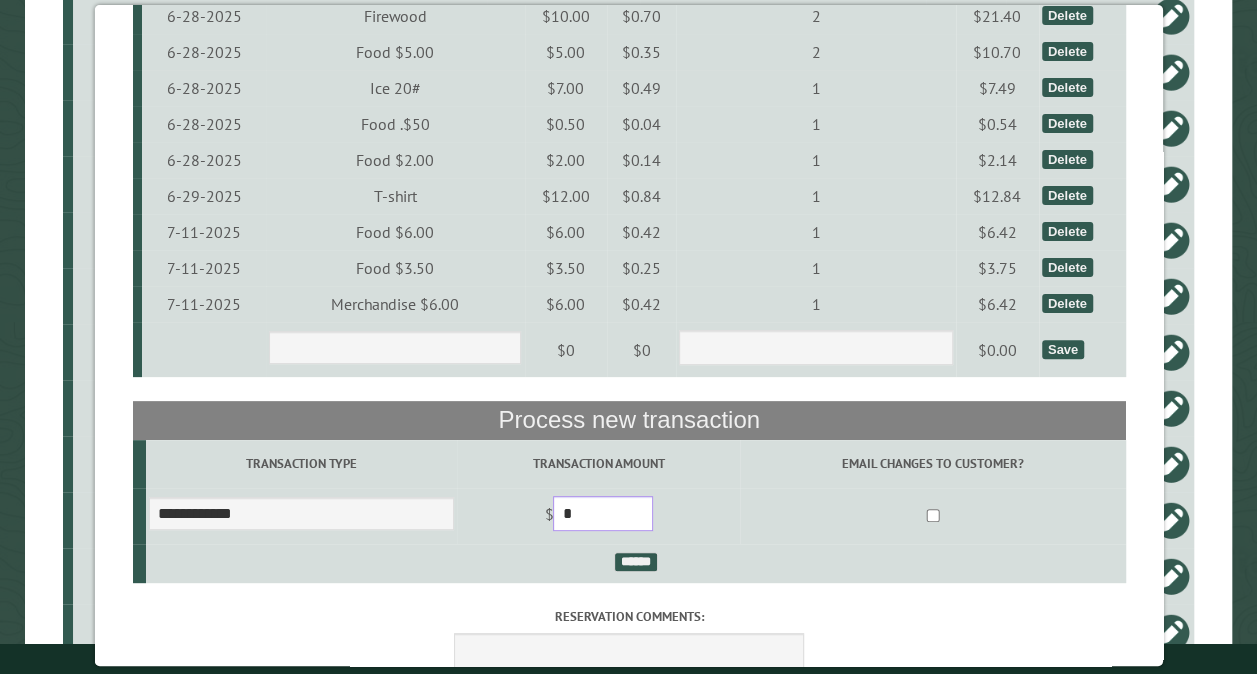 click on "*" at bounding box center (603, 513) 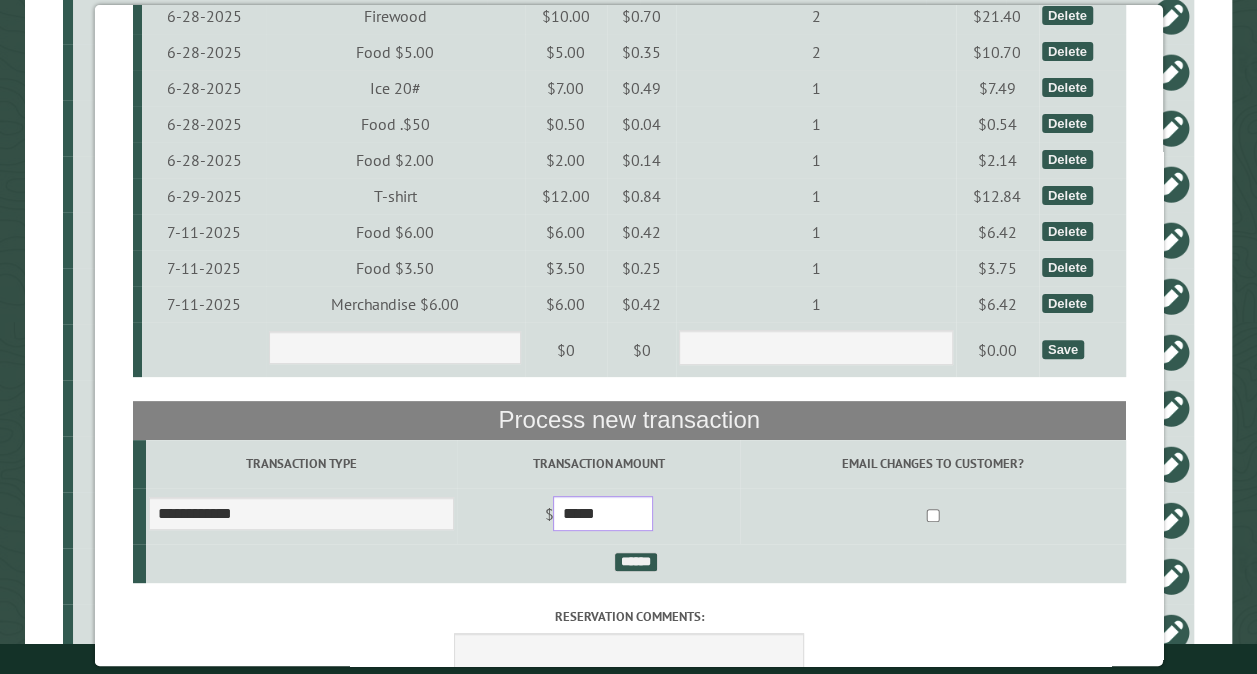 type on "*****" 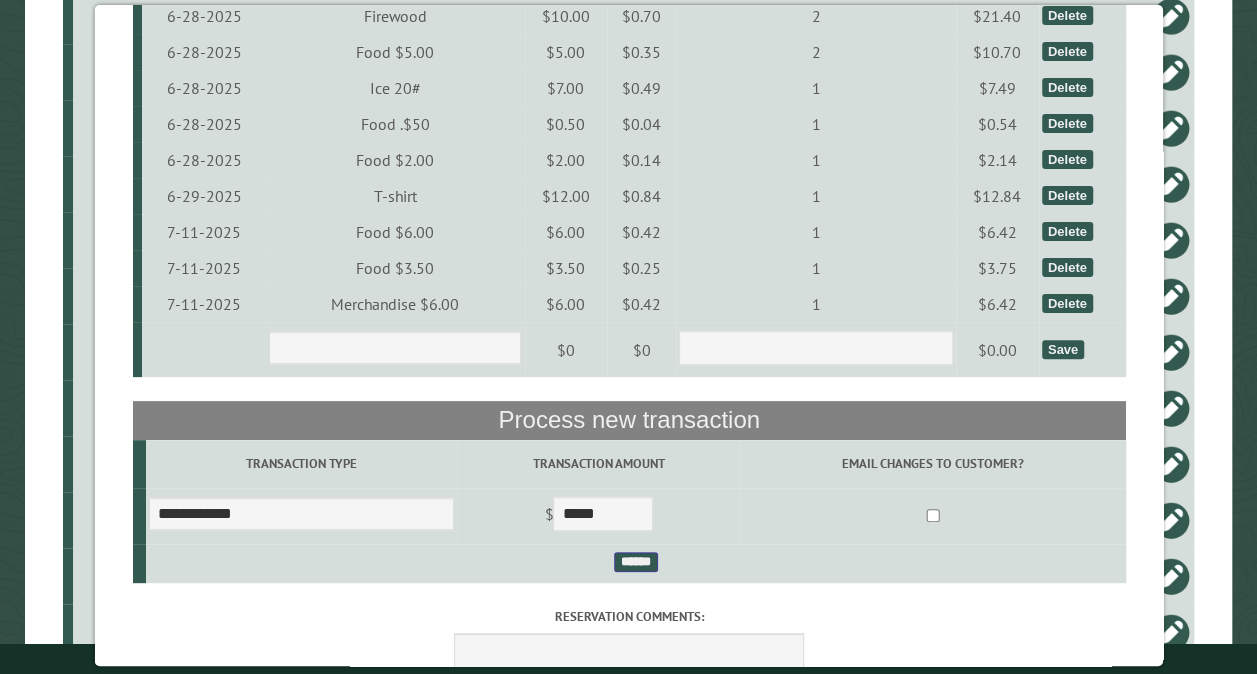 click on "******" at bounding box center [635, 562] 